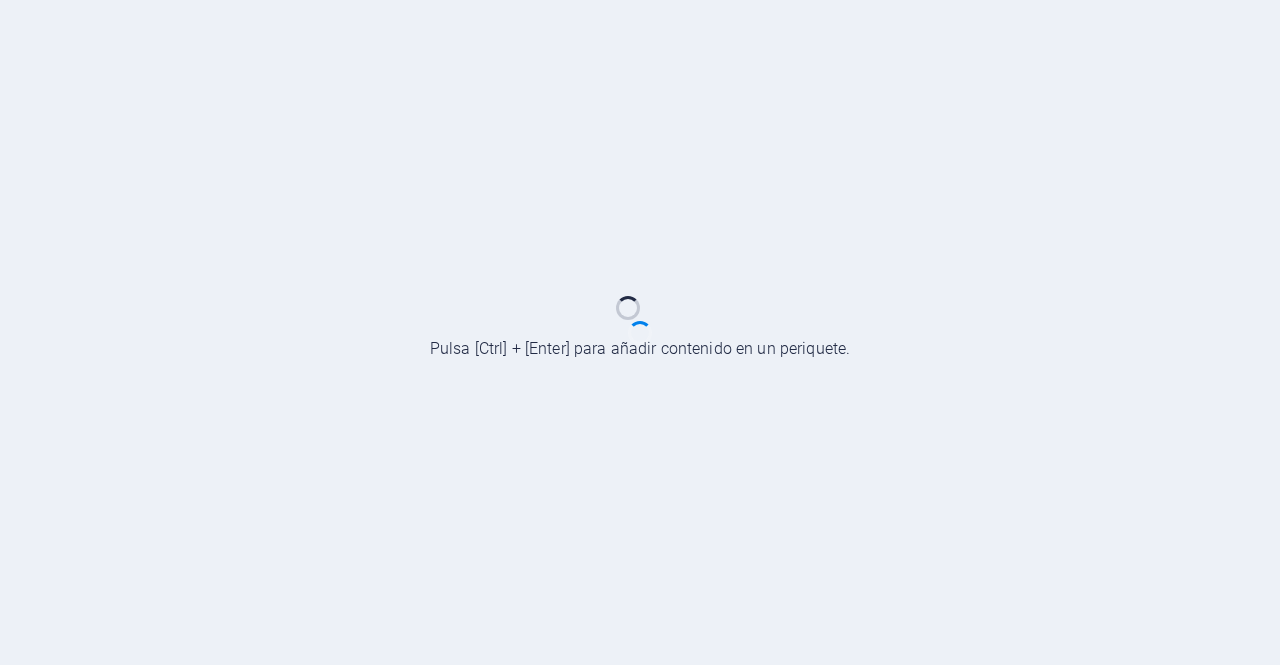 scroll, scrollTop: 0, scrollLeft: 0, axis: both 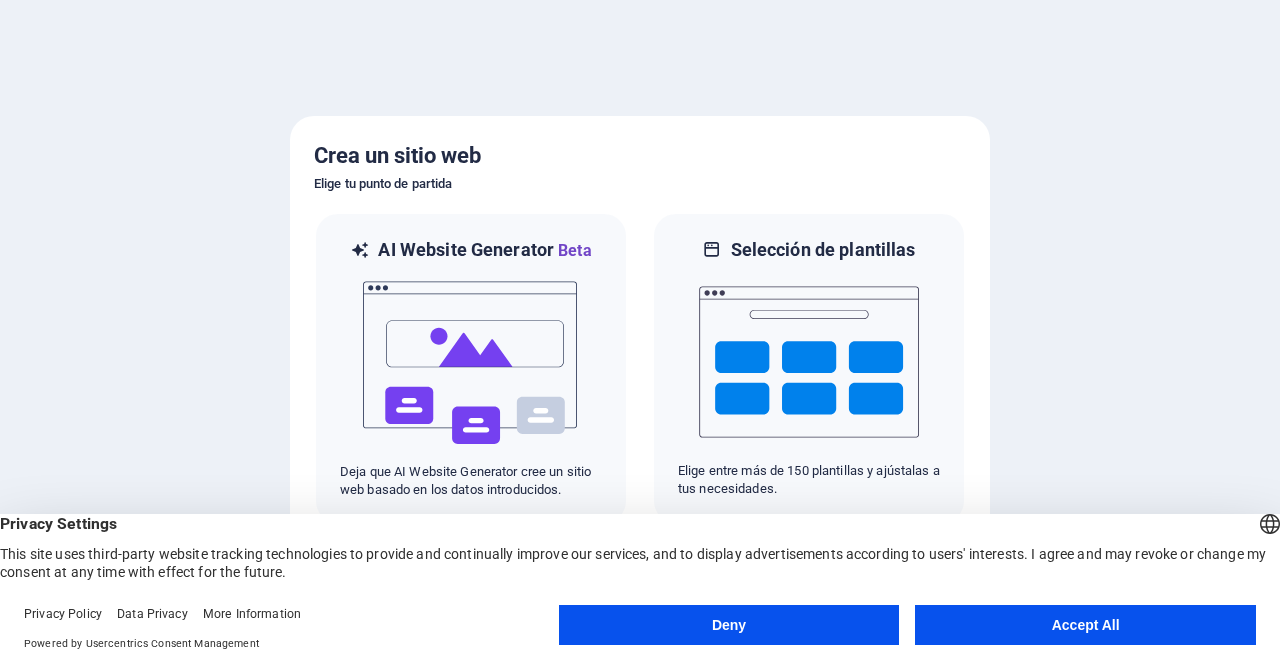 click on "Accept All" at bounding box center (1085, 625) 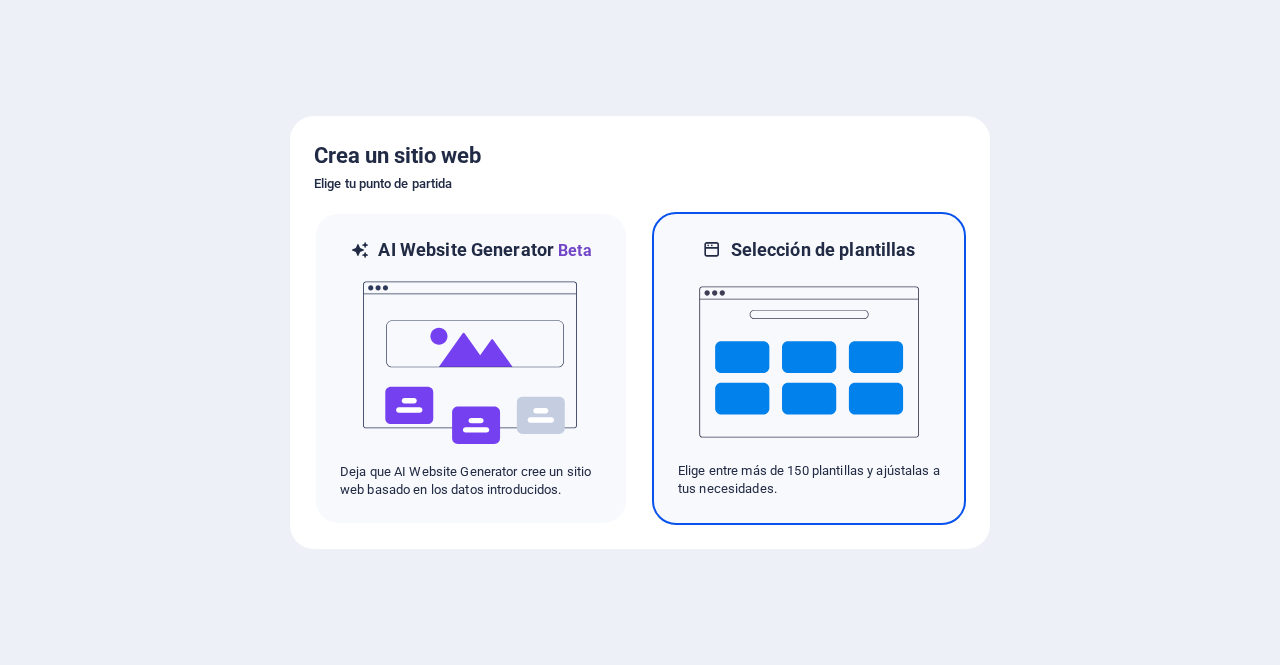 click at bounding box center (809, 362) 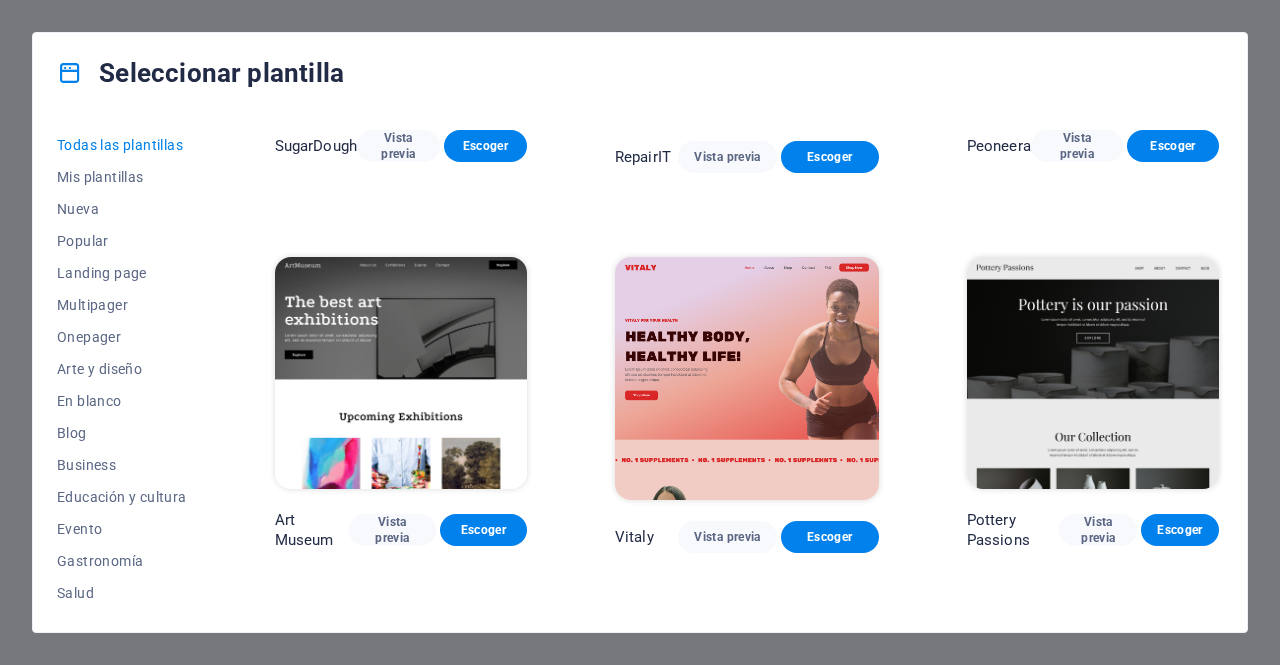 scroll, scrollTop: 0, scrollLeft: 0, axis: both 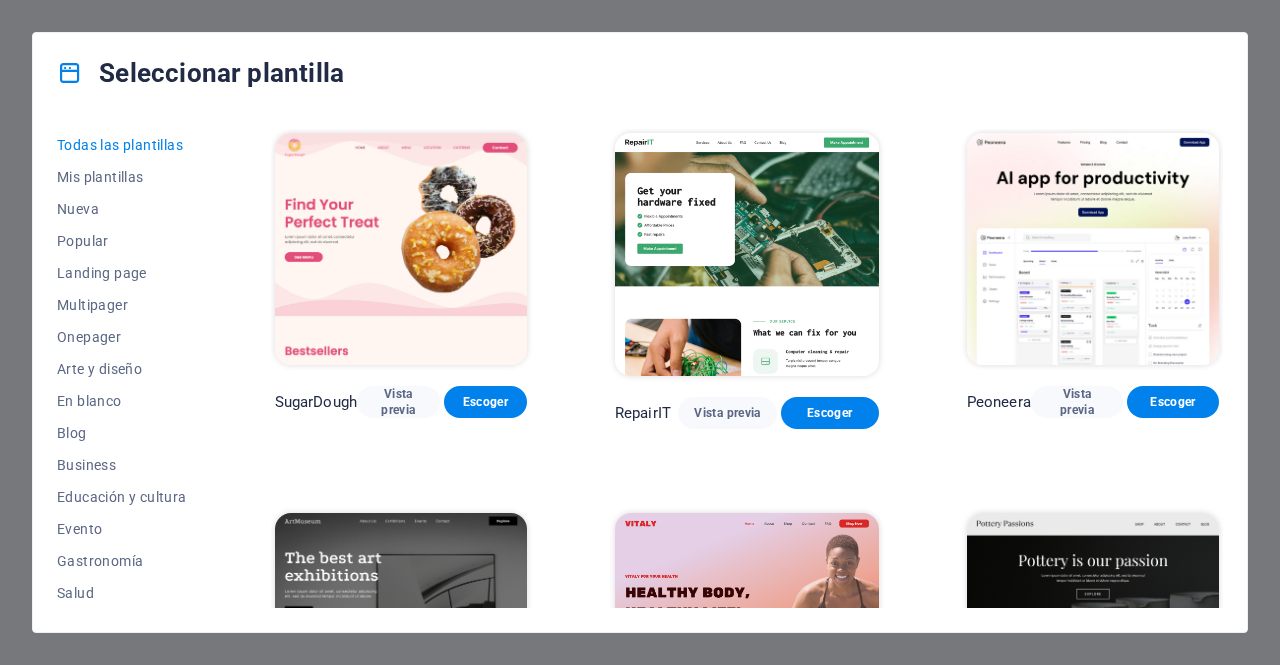 click at bounding box center [401, 249] 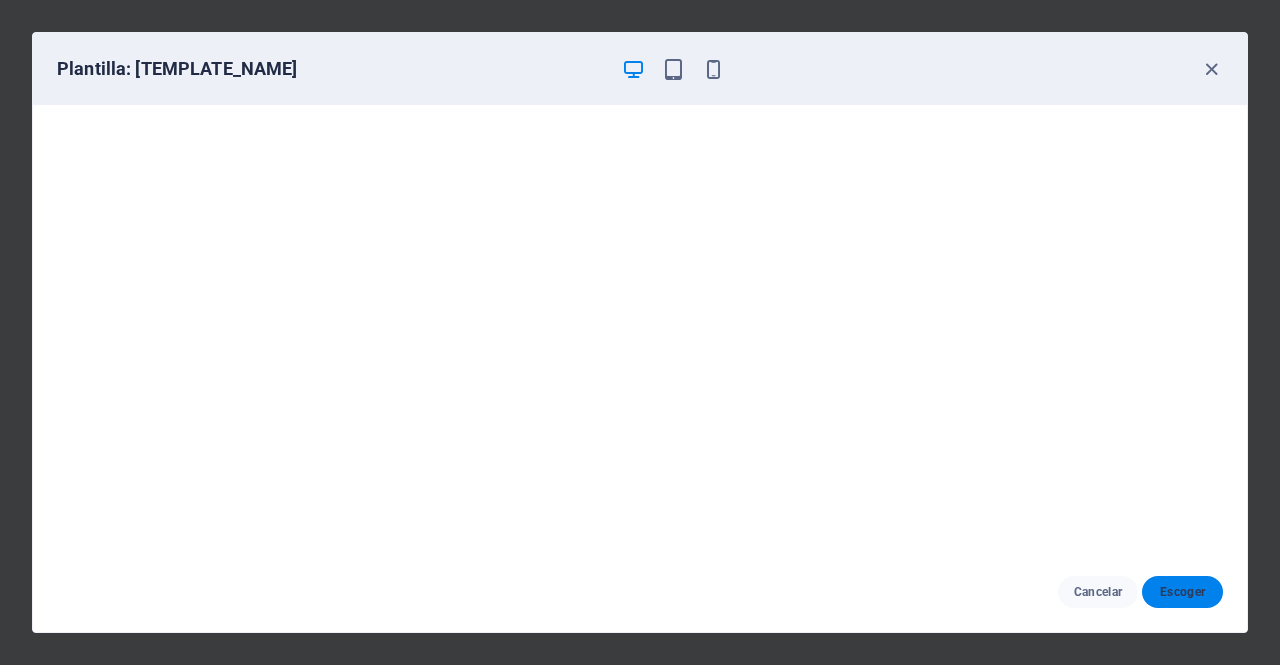 click on "Escoger" at bounding box center [1182, 592] 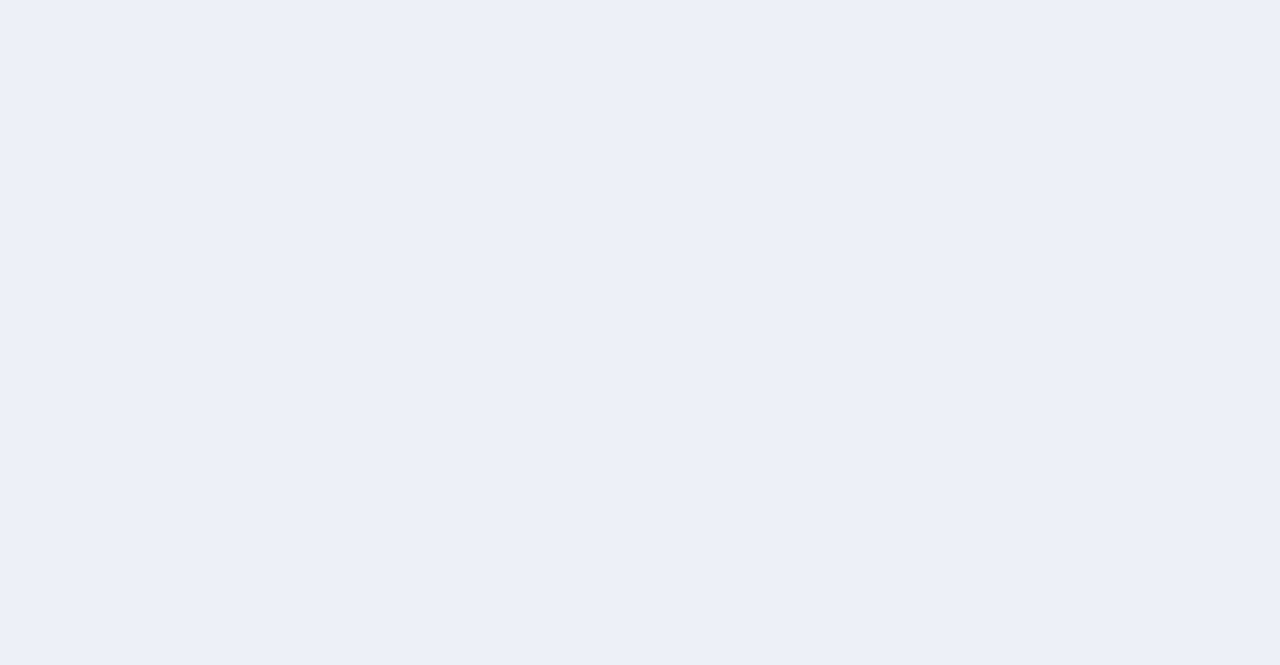 scroll, scrollTop: 0, scrollLeft: 0, axis: both 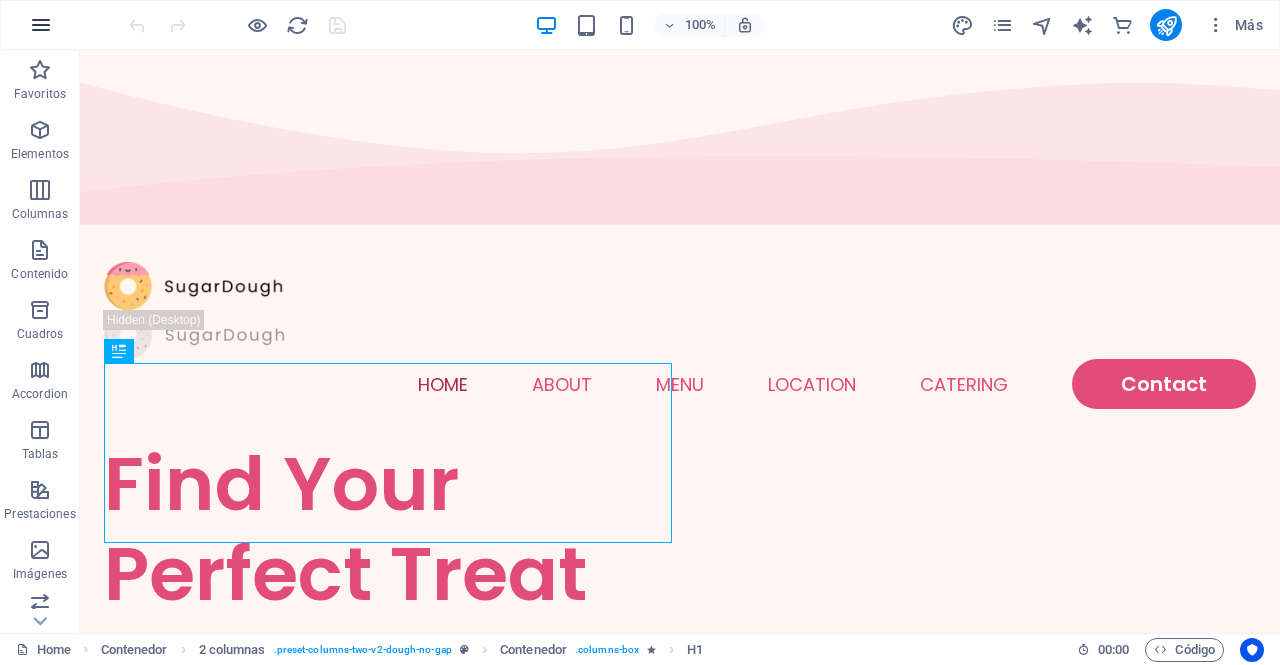 click at bounding box center (41, 25) 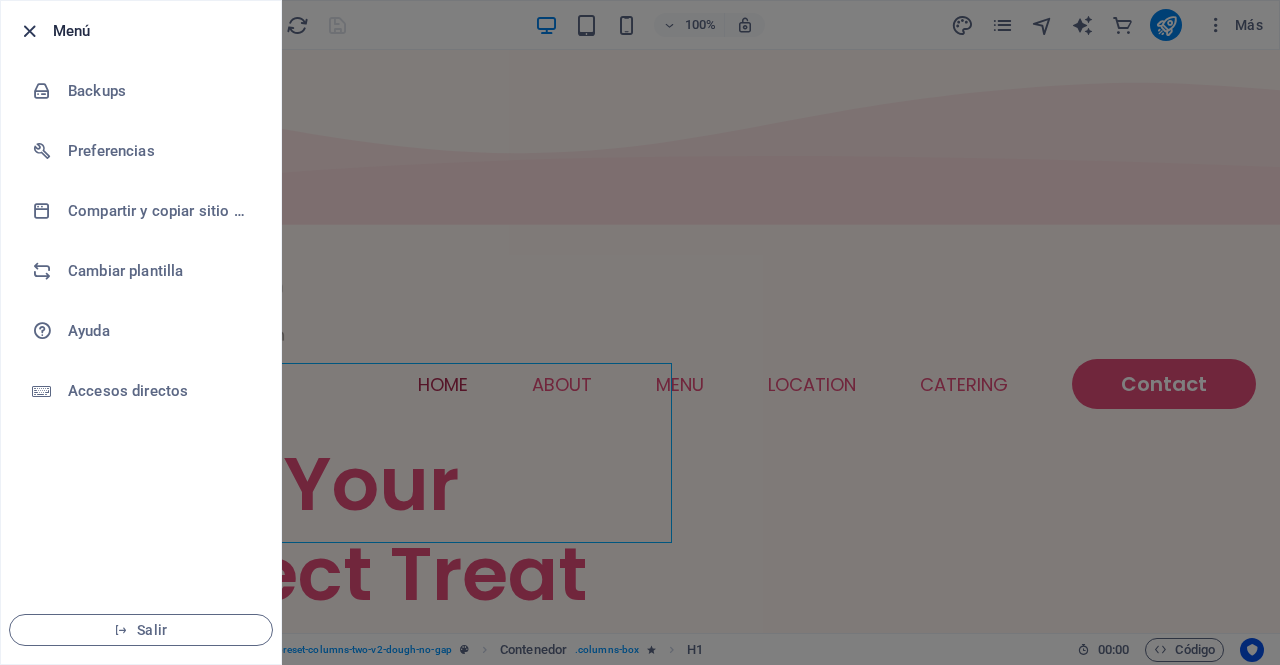 click at bounding box center [29, 31] 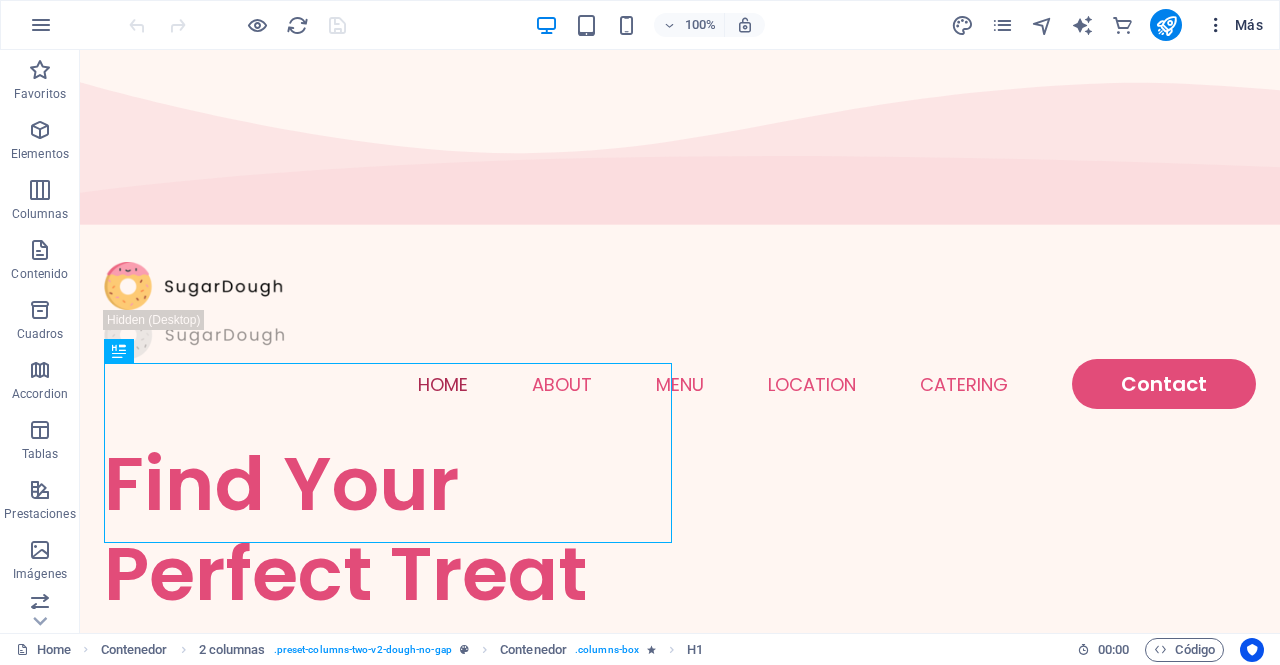 click at bounding box center [1216, 25] 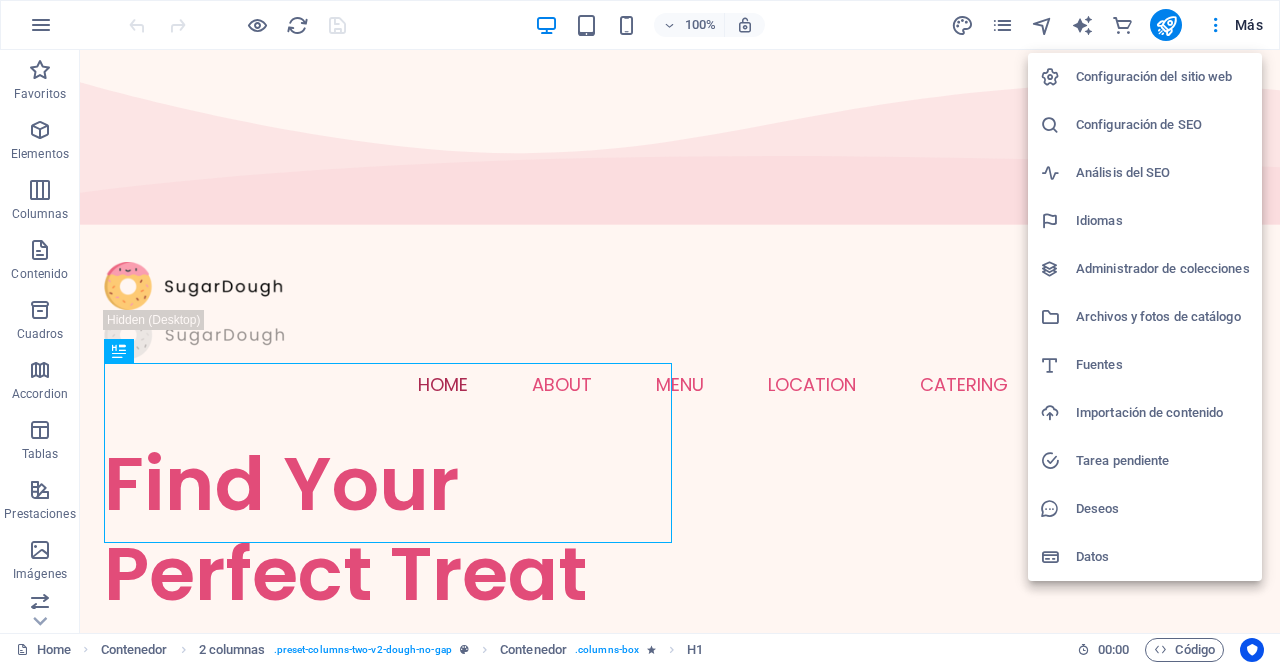 click at bounding box center [640, 332] 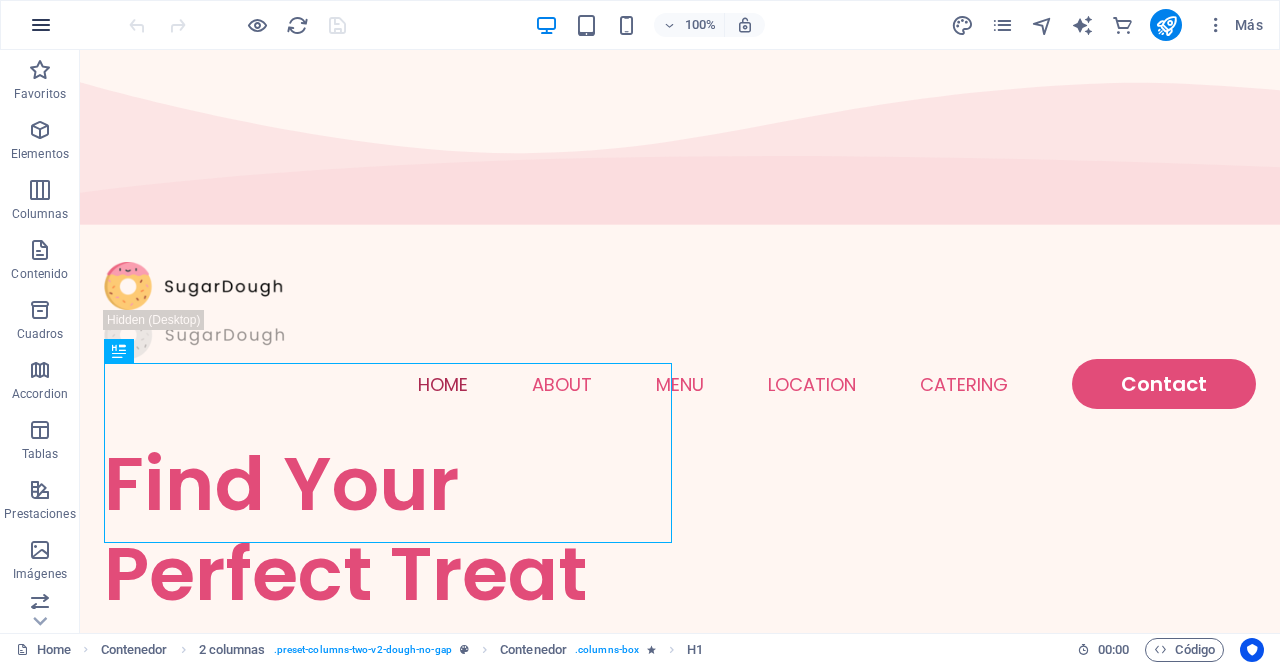 click at bounding box center [41, 25] 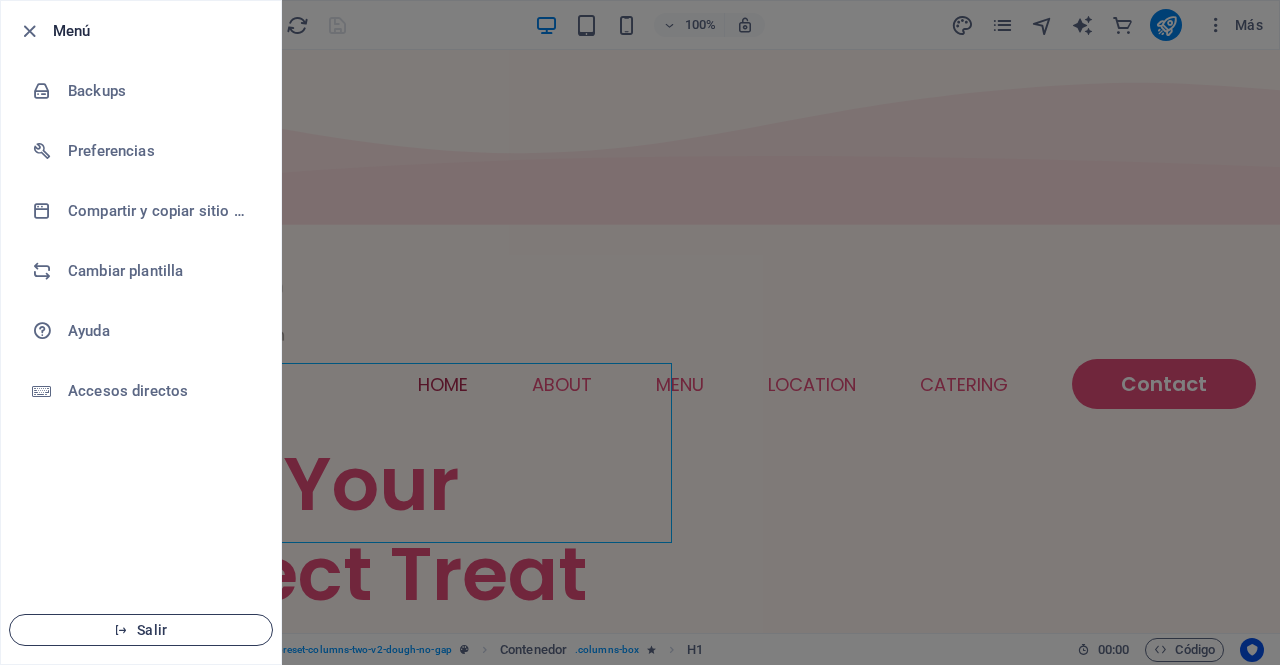 click on "Salir" at bounding box center [141, 630] 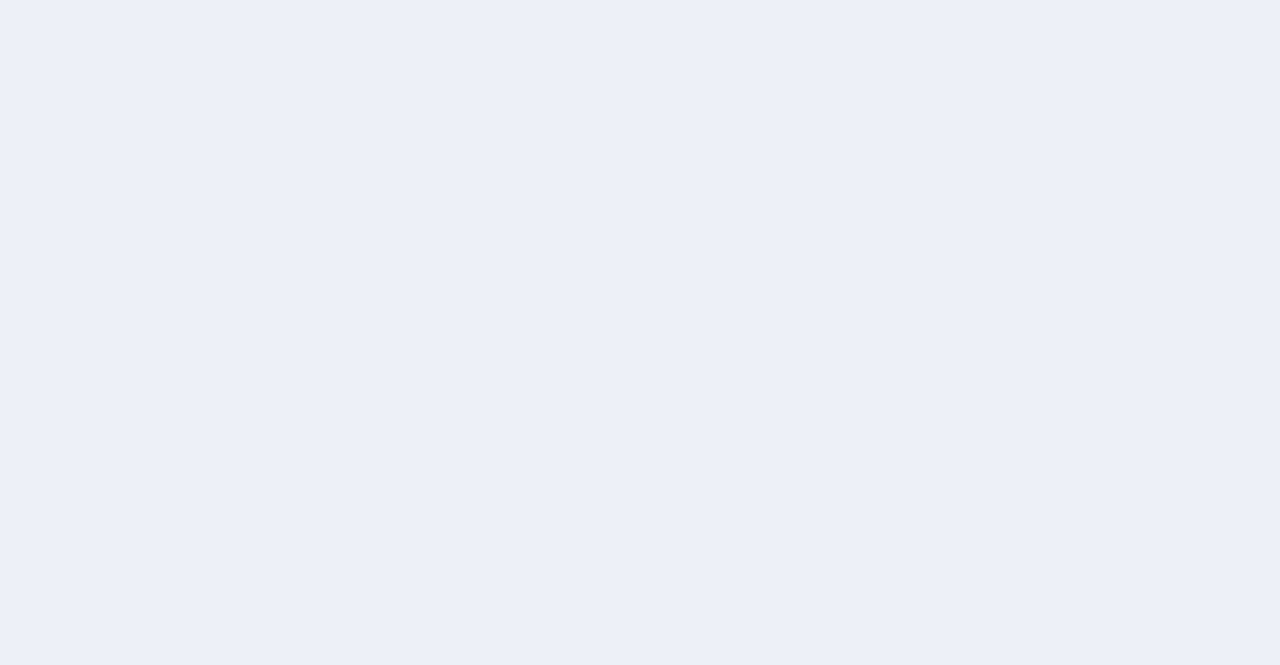 scroll, scrollTop: 0, scrollLeft: 0, axis: both 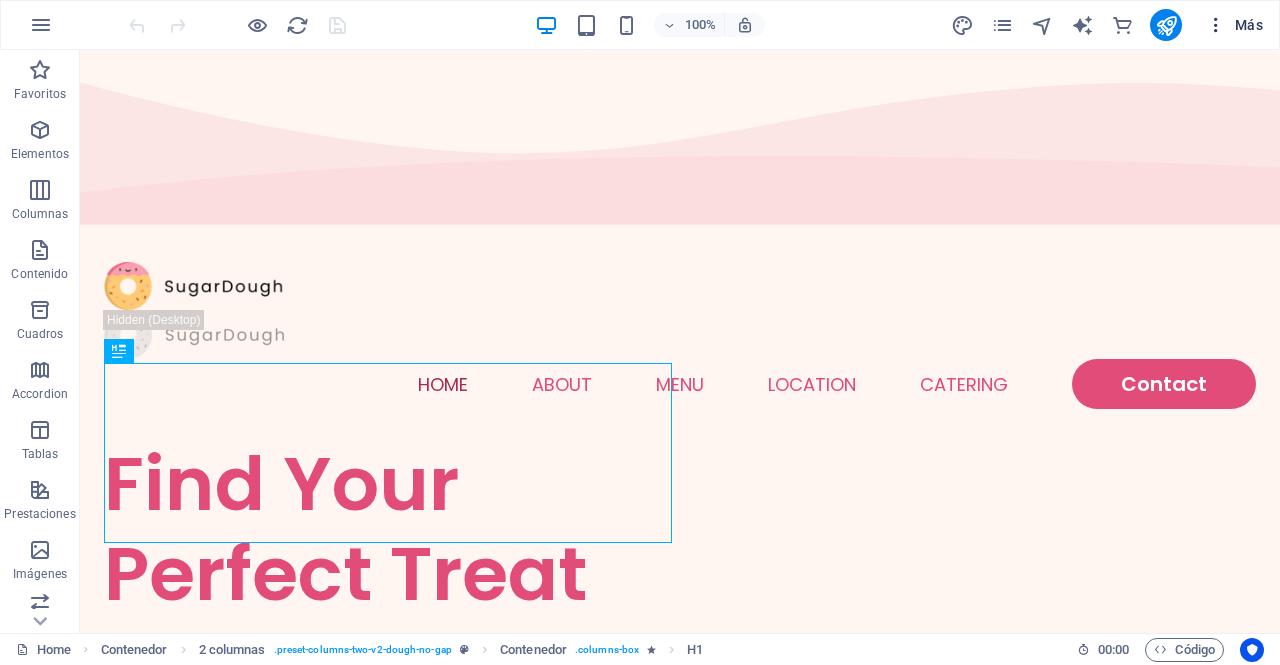 click at bounding box center [1216, 25] 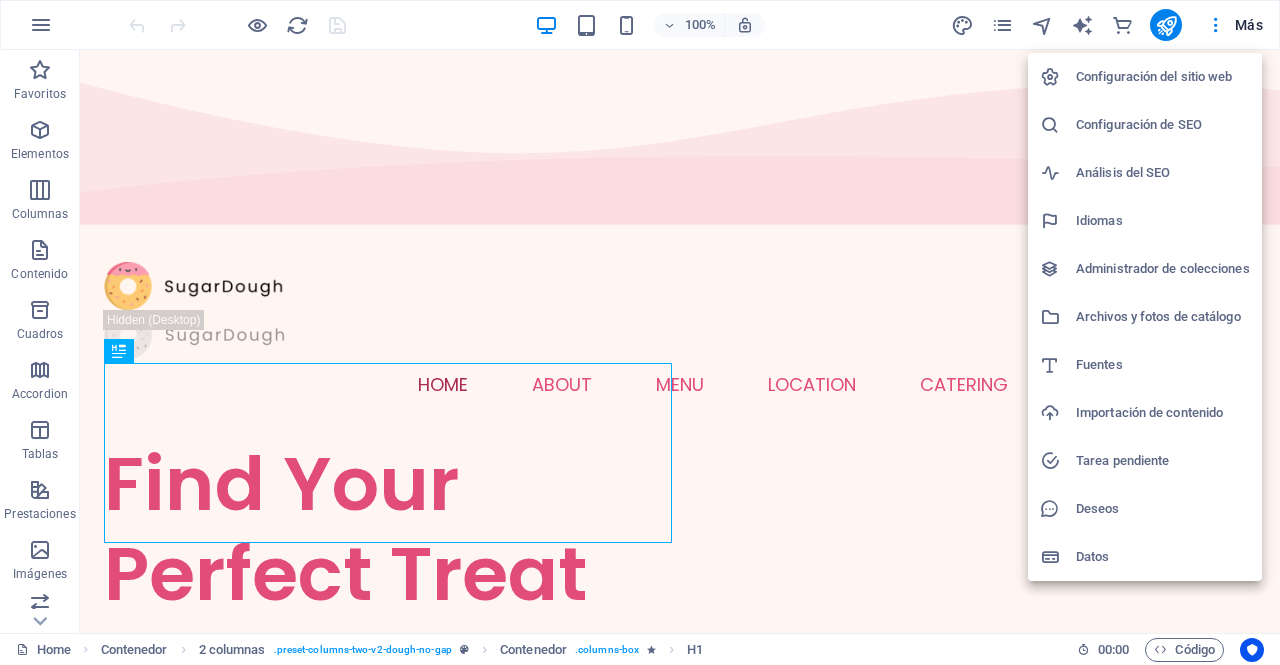 click on "Configuración del sitio web" at bounding box center (1163, 77) 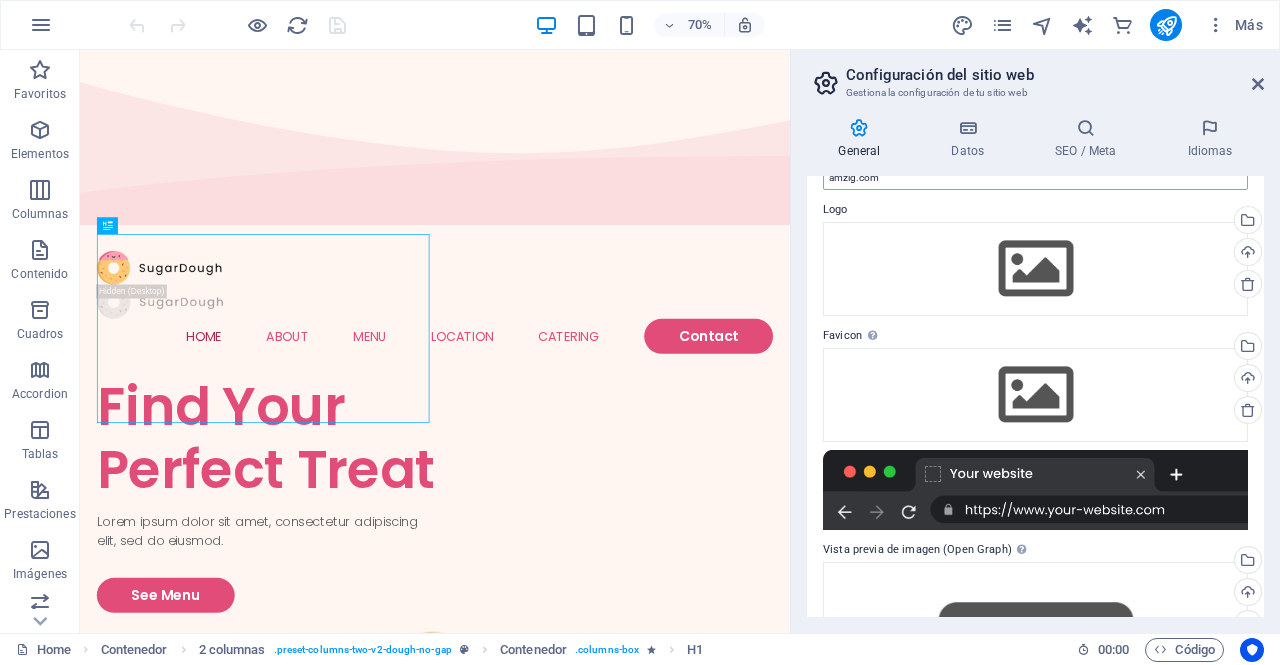 scroll, scrollTop: 0, scrollLeft: 0, axis: both 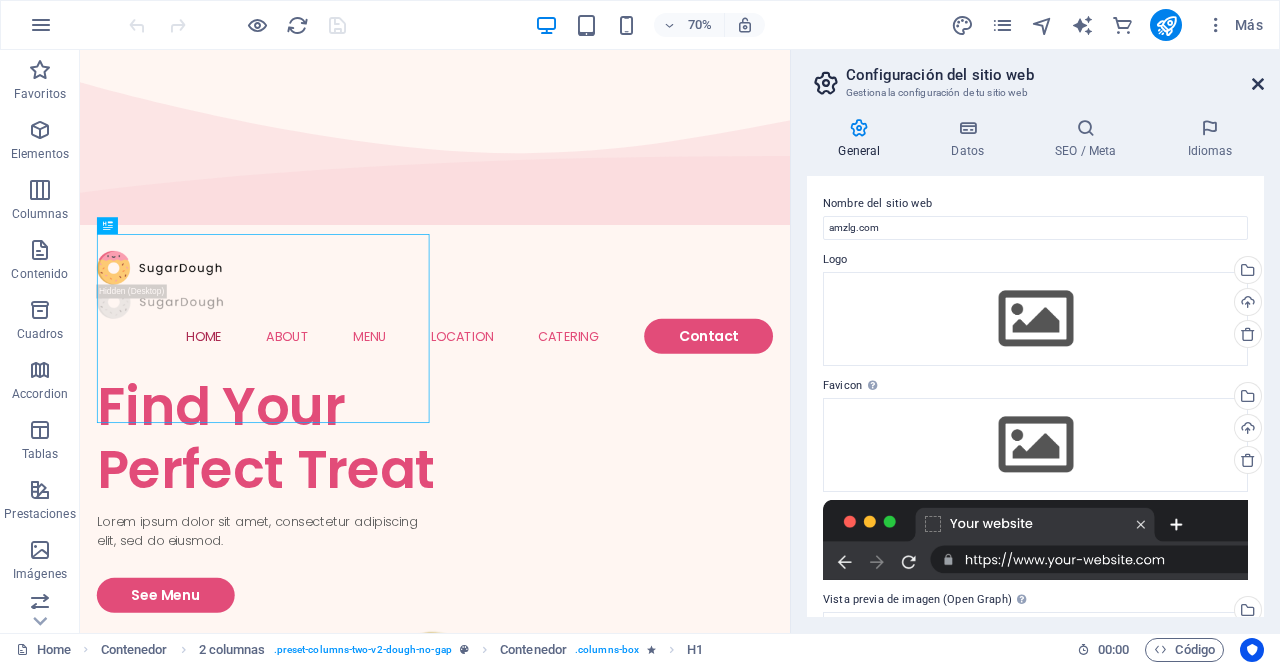 click at bounding box center (1258, 84) 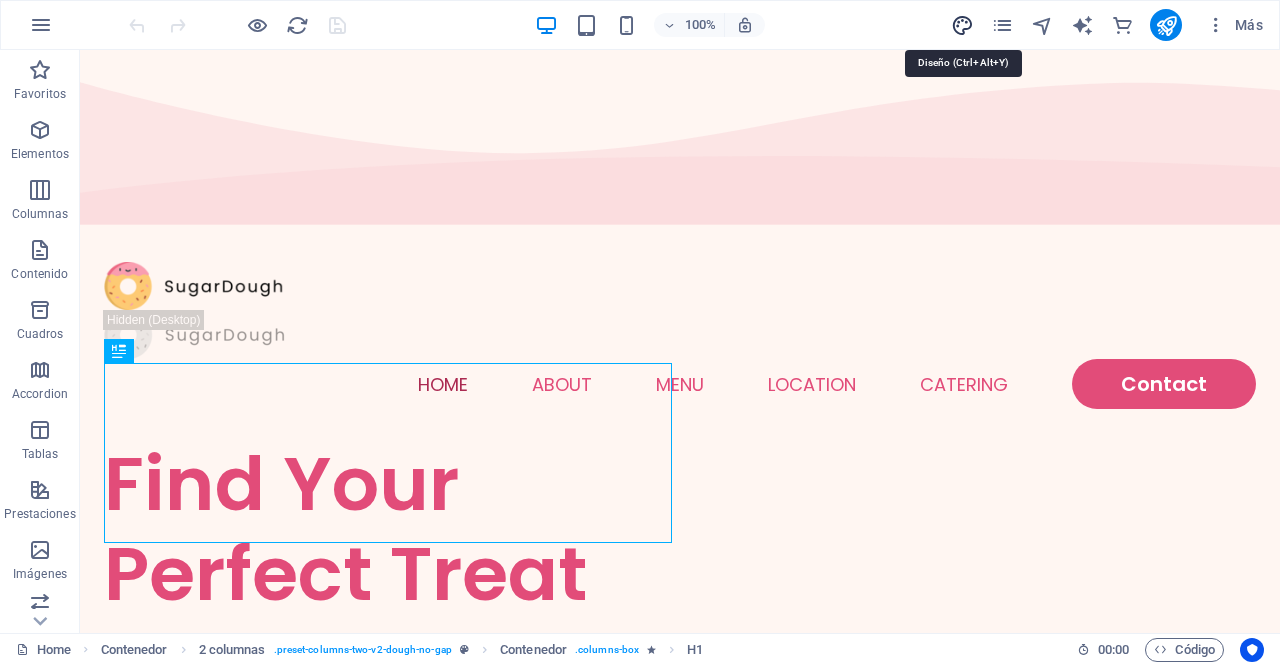 click at bounding box center [962, 25] 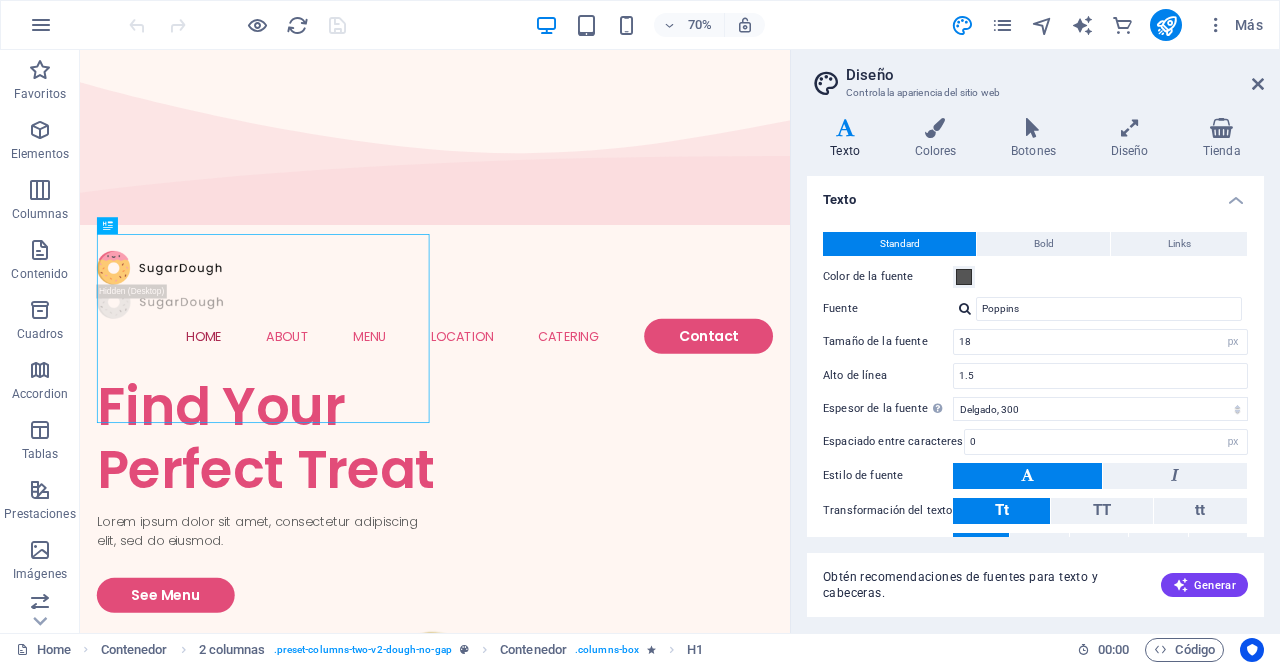 scroll, scrollTop: 0, scrollLeft: 0, axis: both 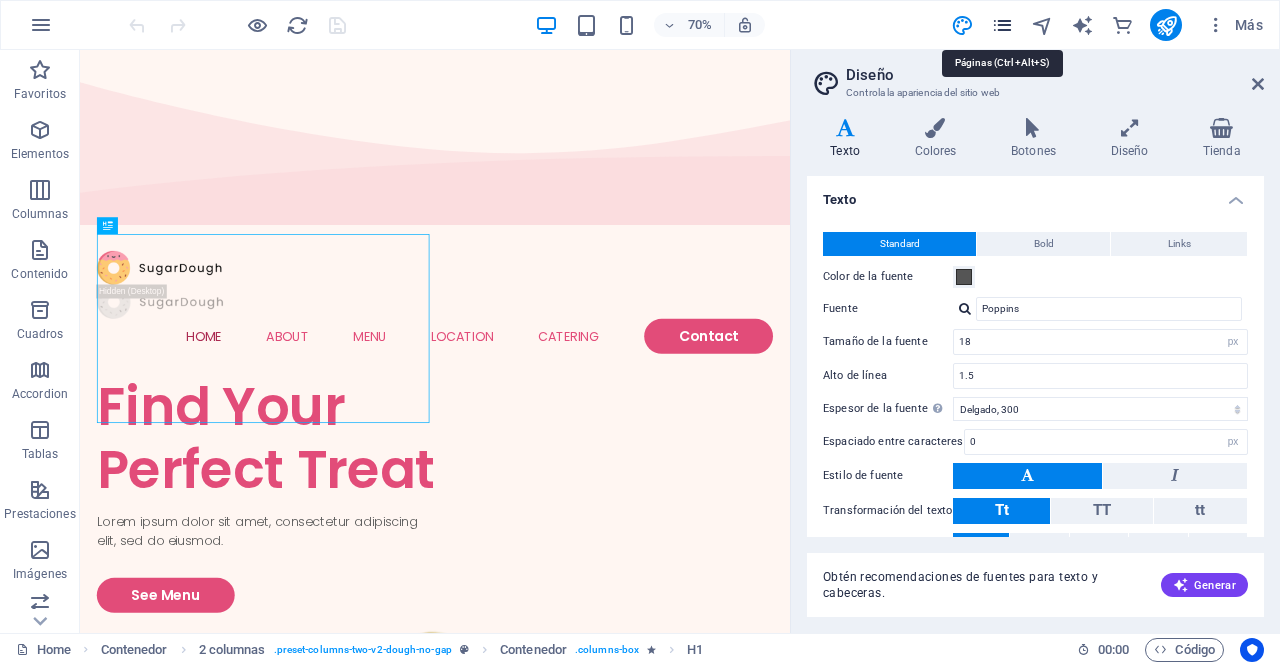 click at bounding box center [1002, 25] 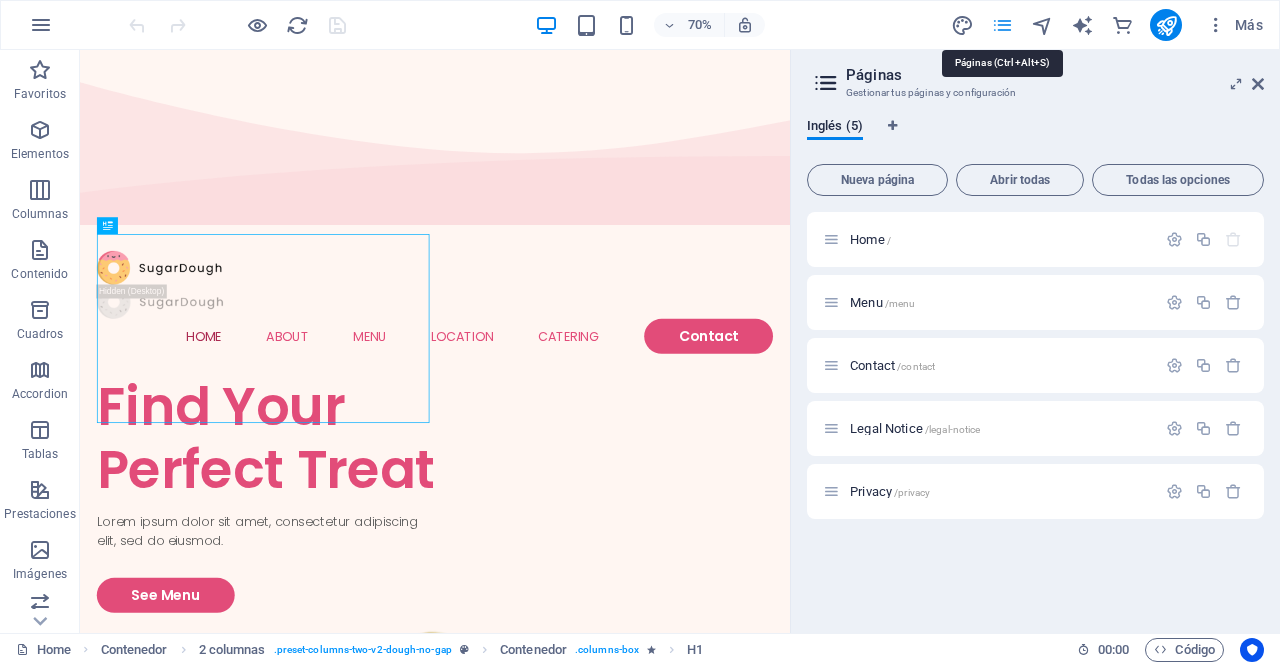 click at bounding box center (1002, 25) 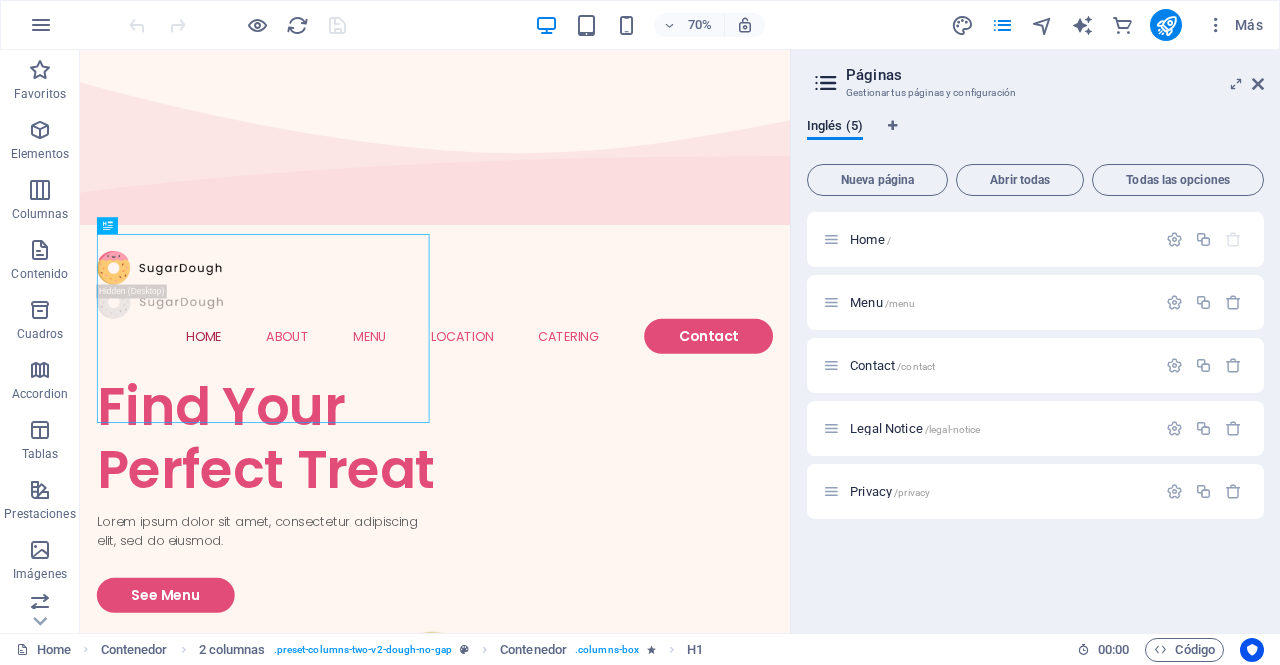 click on "Páginas Gestionar tus páginas y configuración Inglés (5) Nueva página Abrir todas Todas las opciones Home / Menu /menu Contact /contact Legal Notice /legal-notice Privacy /privacy" at bounding box center (1035, 341) 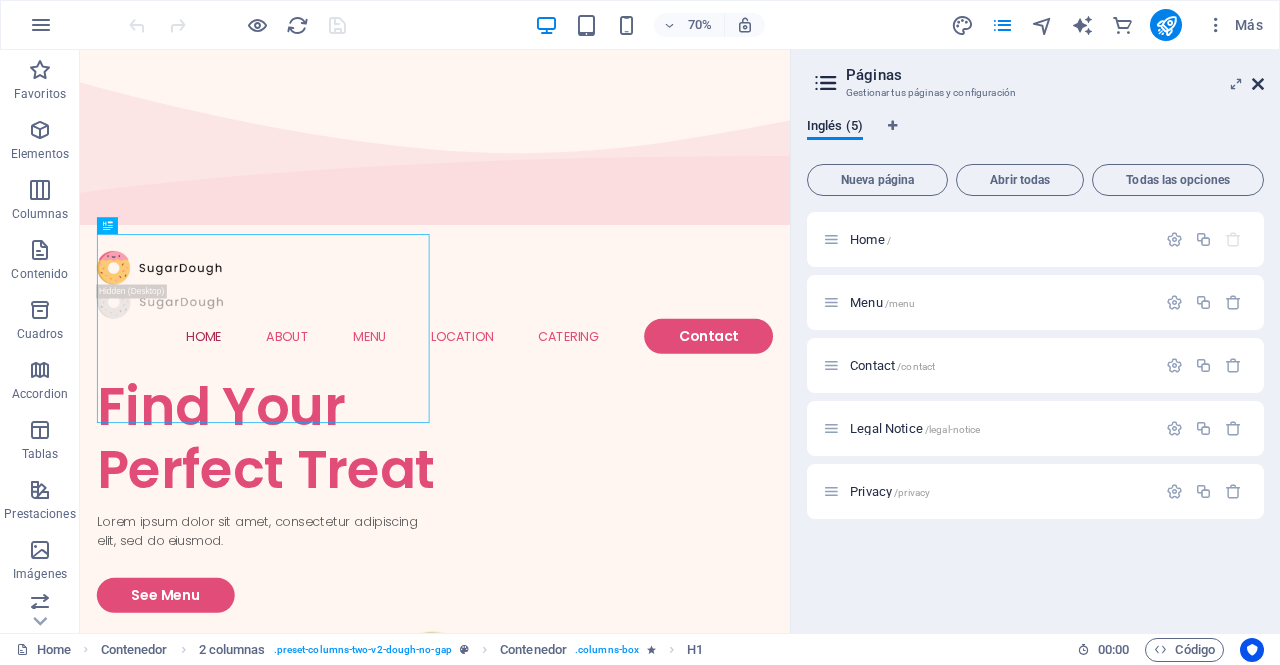 click at bounding box center [1258, 84] 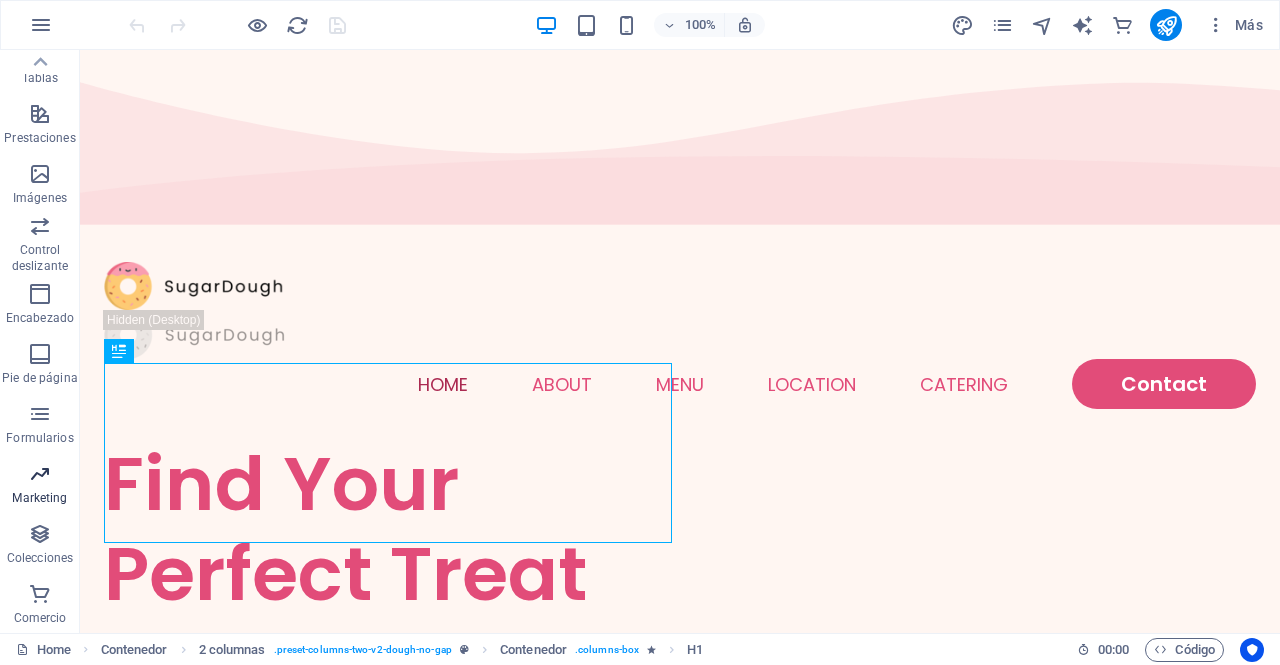 scroll, scrollTop: 0, scrollLeft: 0, axis: both 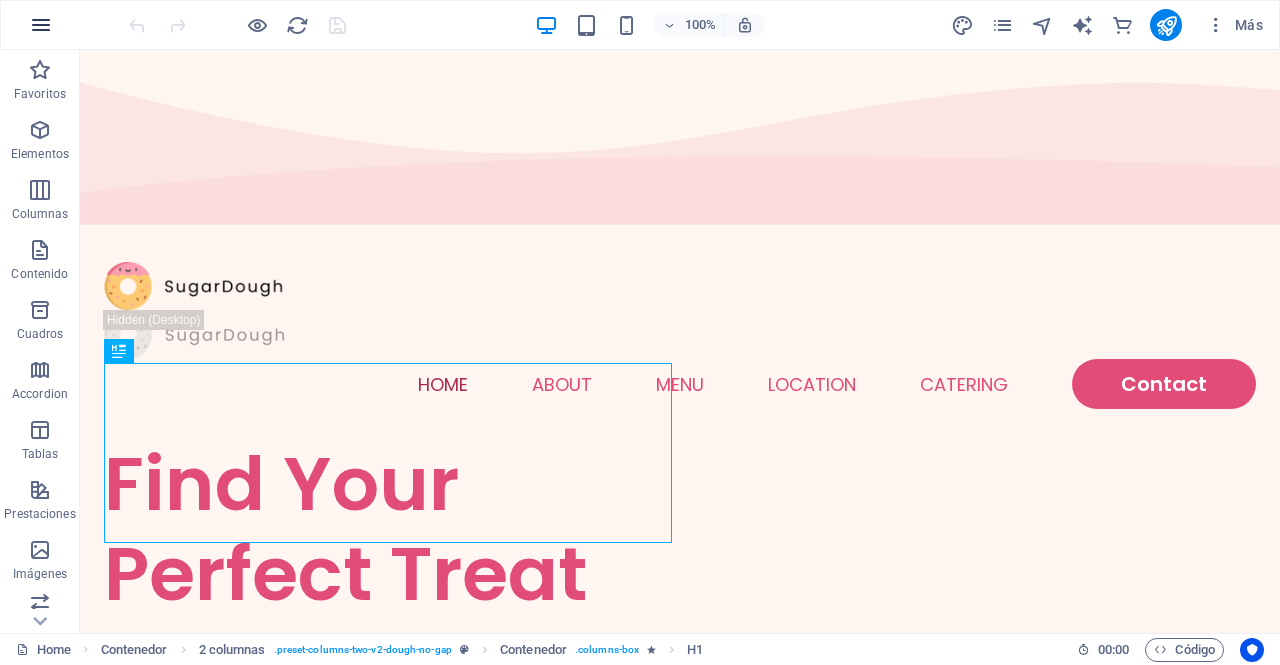 click 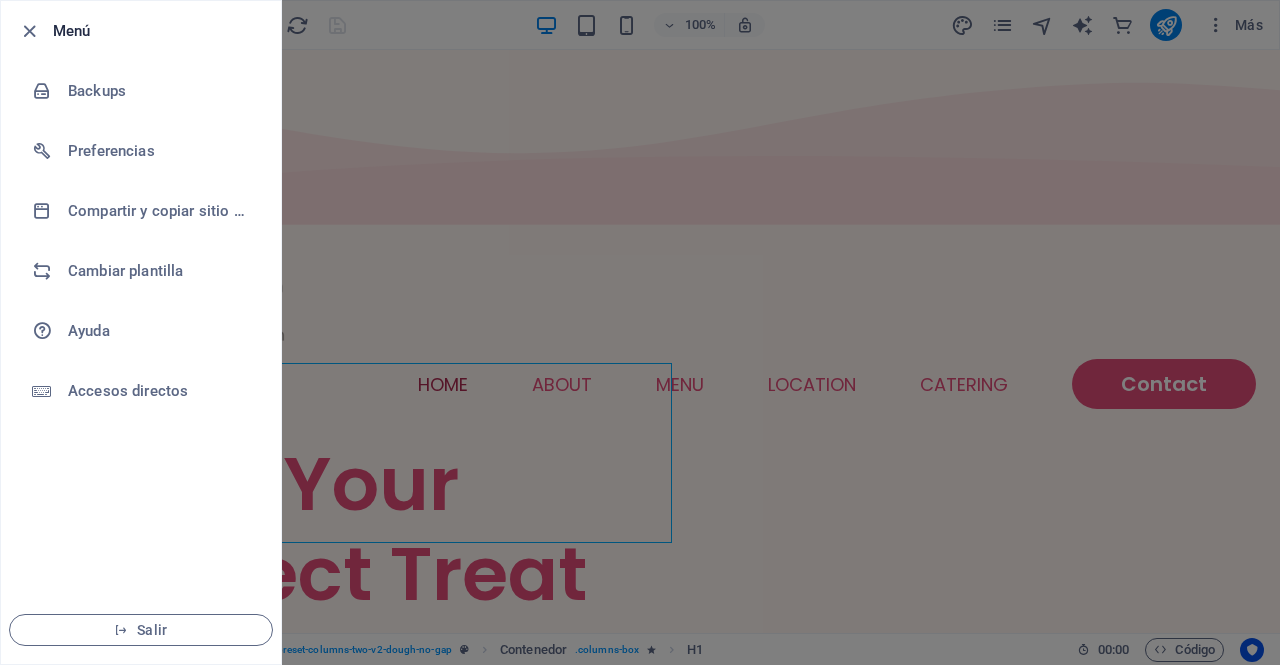 click on "Menú" at bounding box center (159, 31) 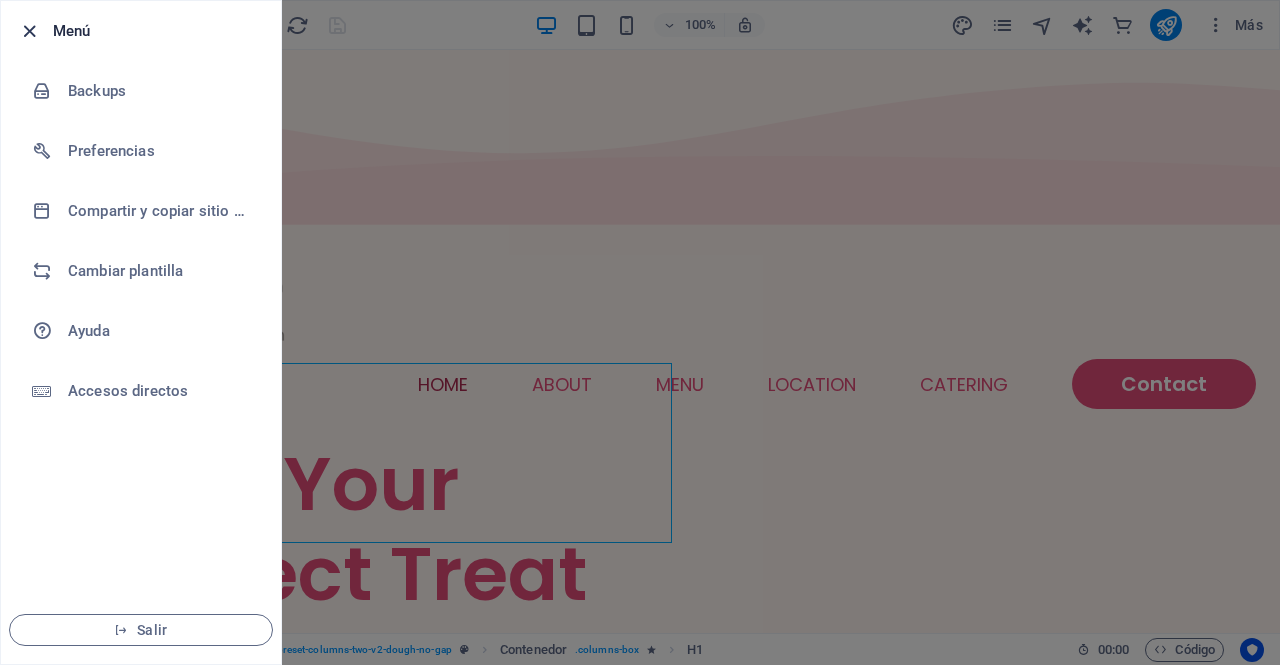 click at bounding box center [29, 31] 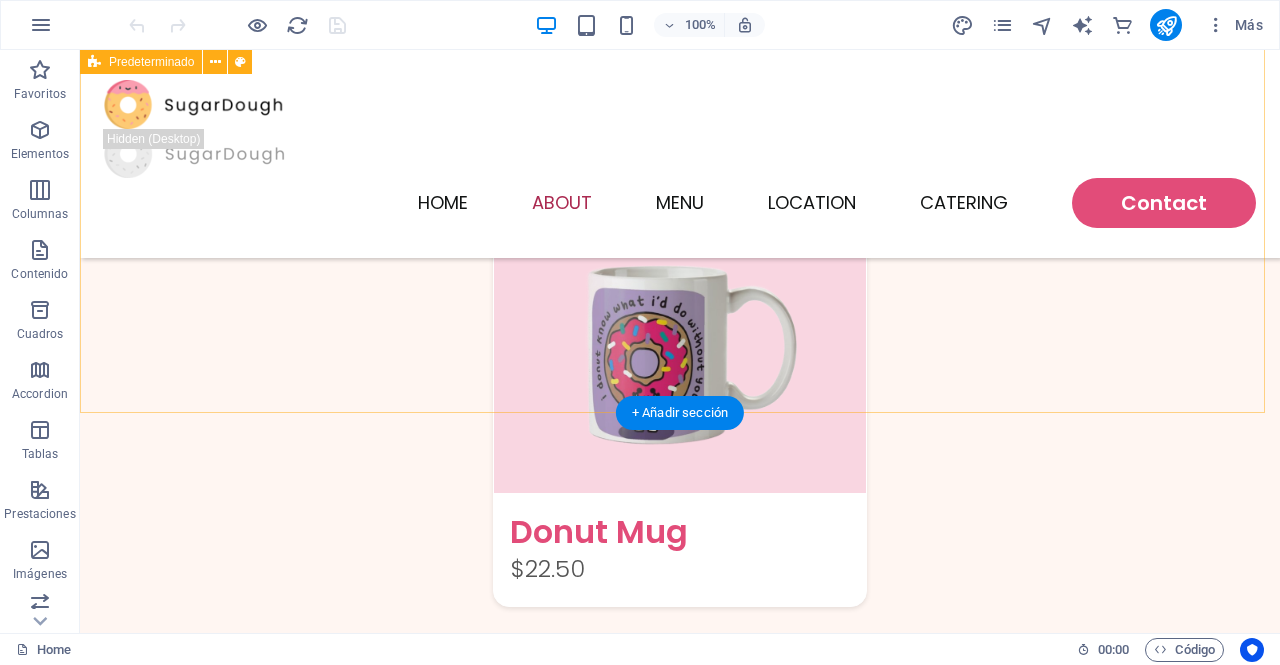 scroll, scrollTop: 3300, scrollLeft: 0, axis: vertical 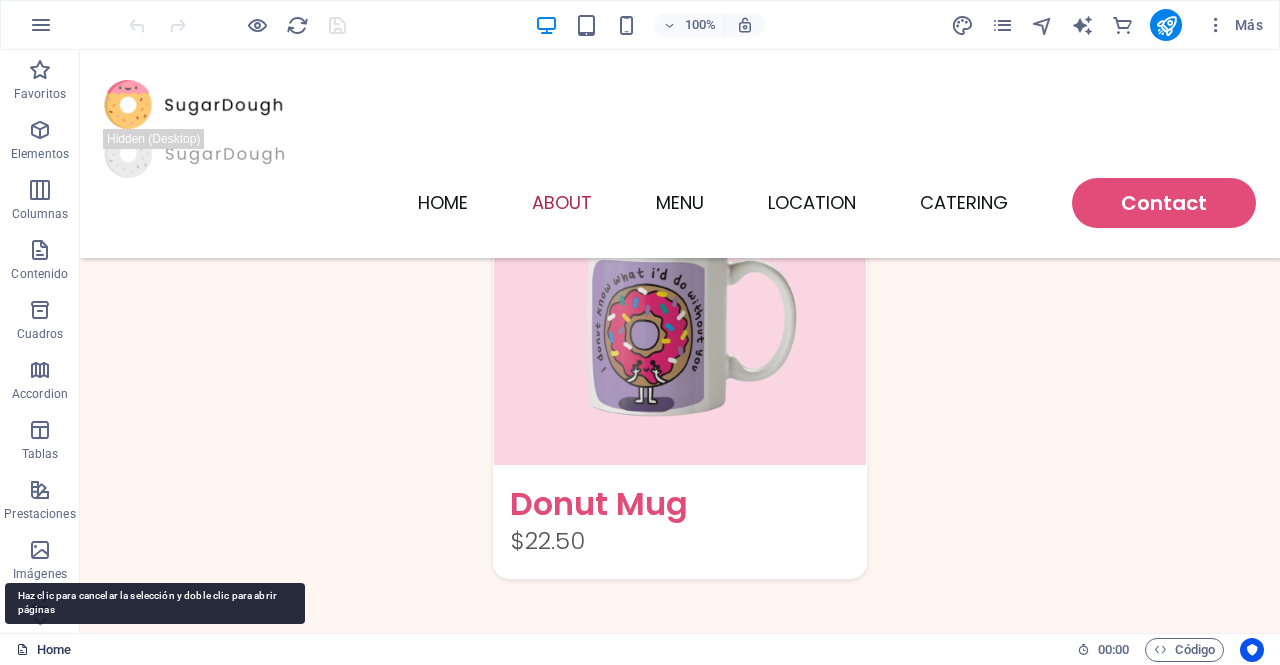 click on "Home" at bounding box center [43, 650] 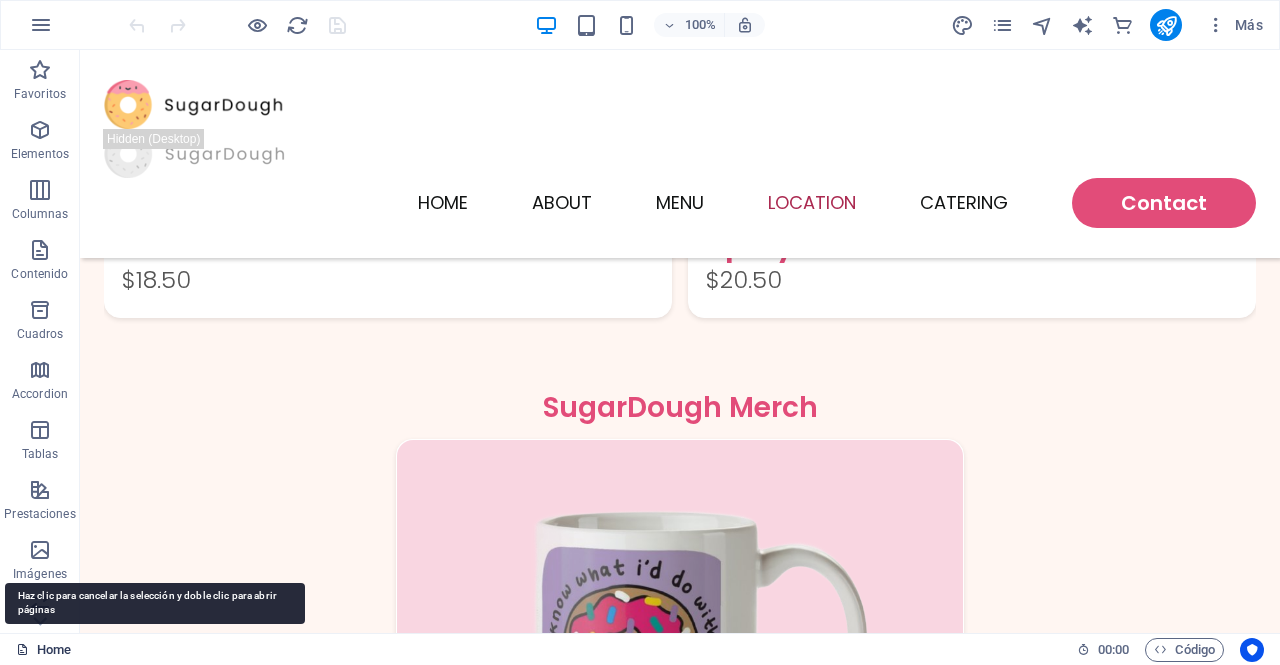 scroll, scrollTop: 3469, scrollLeft: 0, axis: vertical 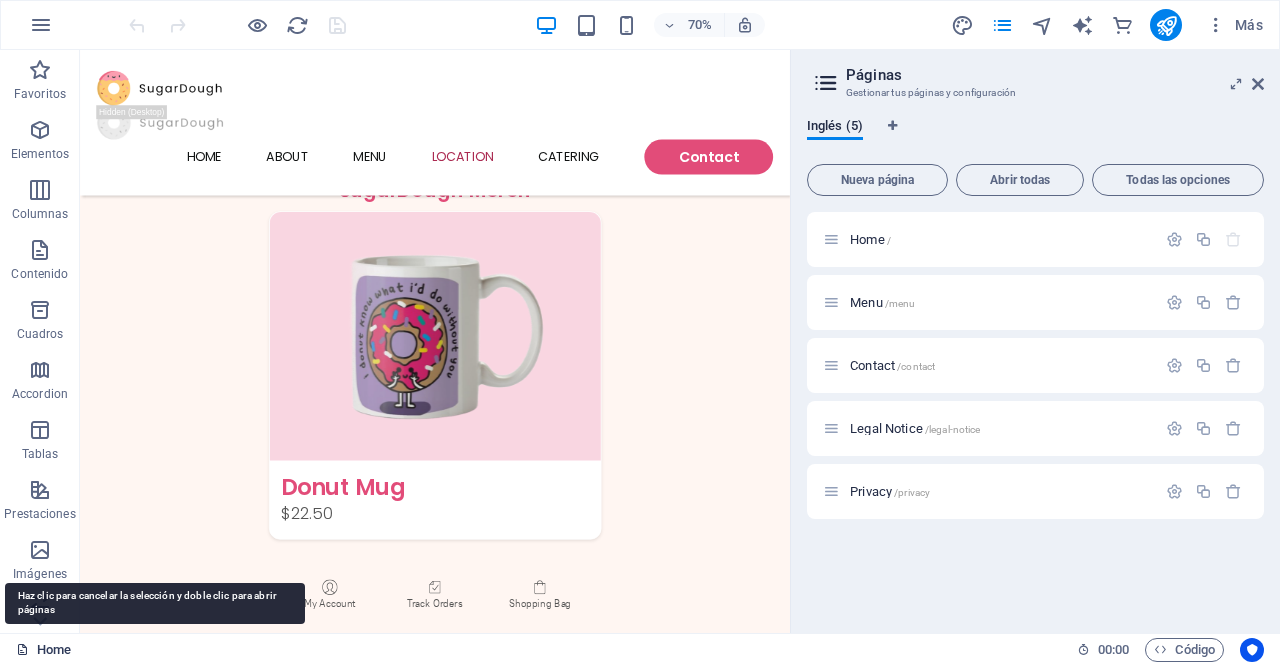 click at bounding box center (22, 649) 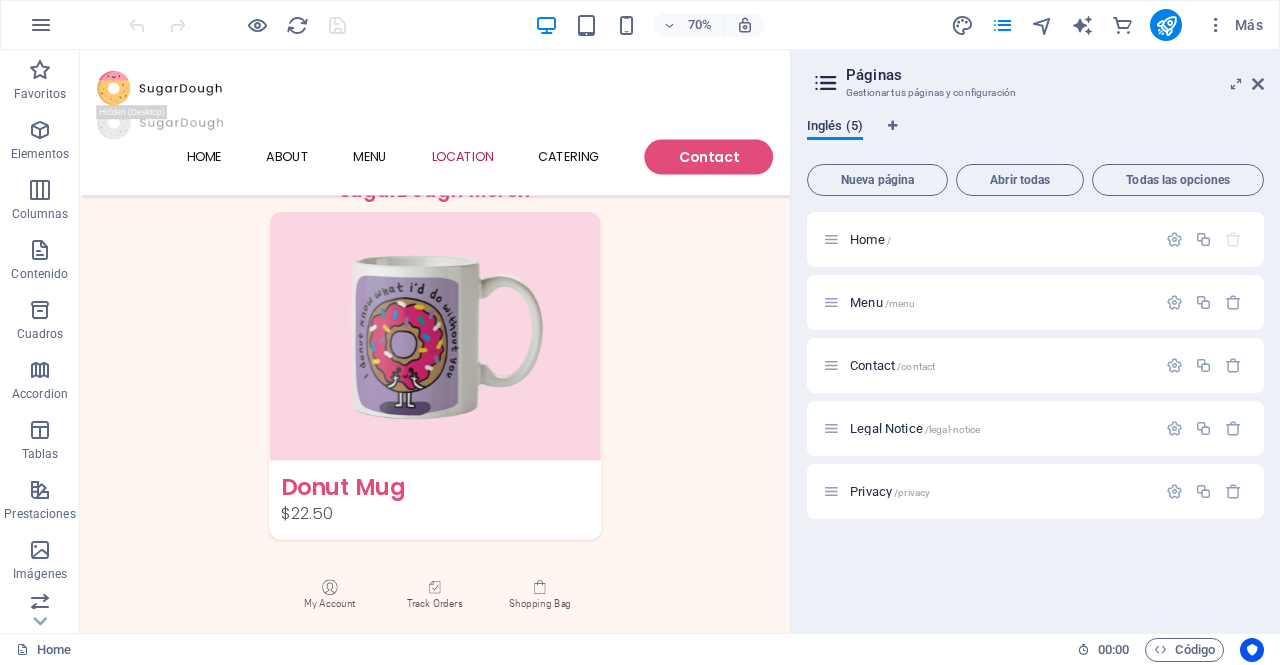 click on "Inglés (5)" at bounding box center (835, 128) 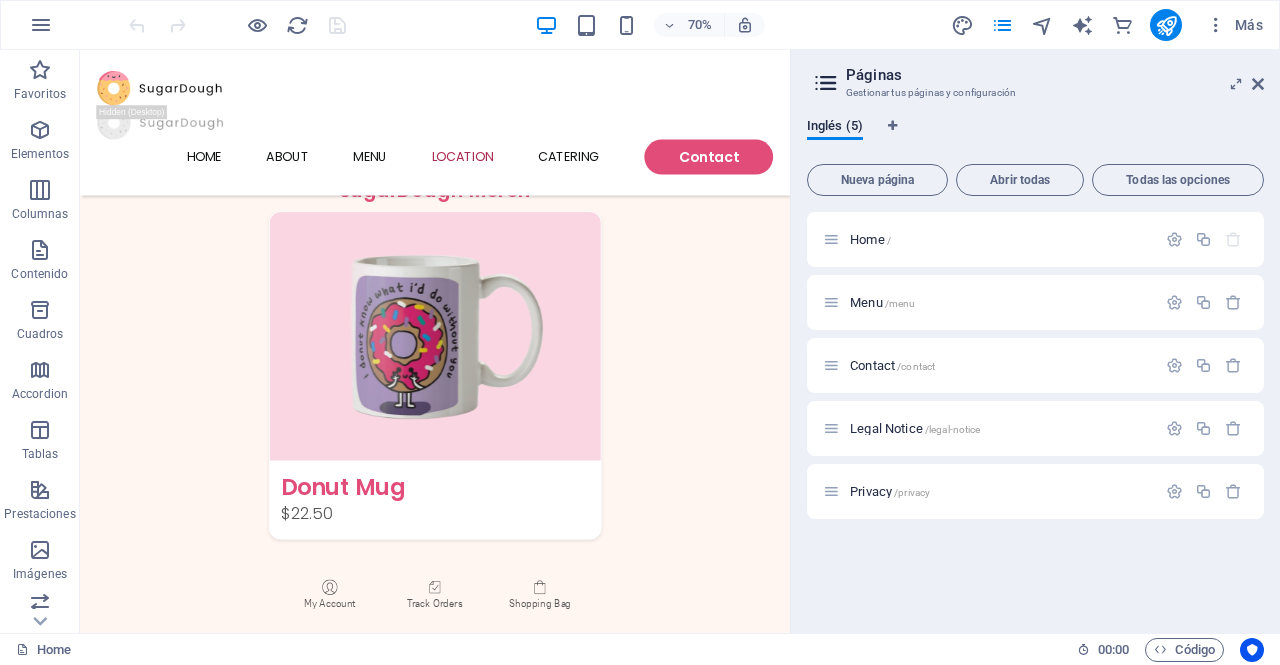 click at bounding box center [826, 83] 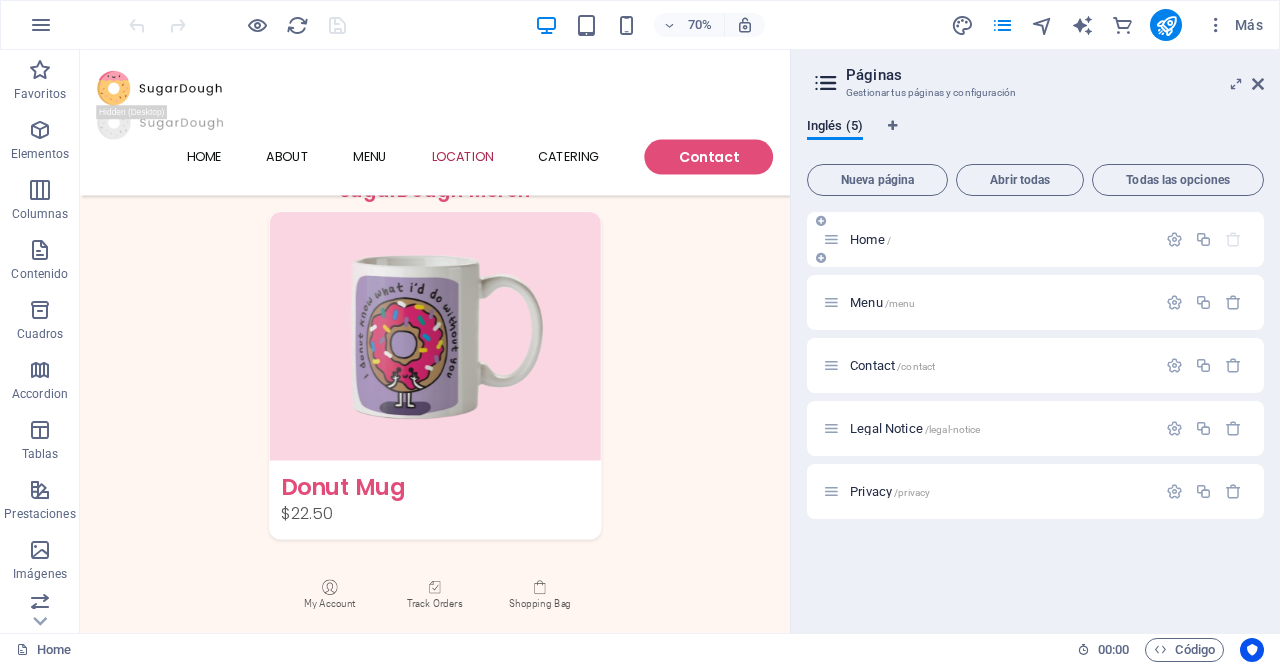 click at bounding box center (1233, 239) 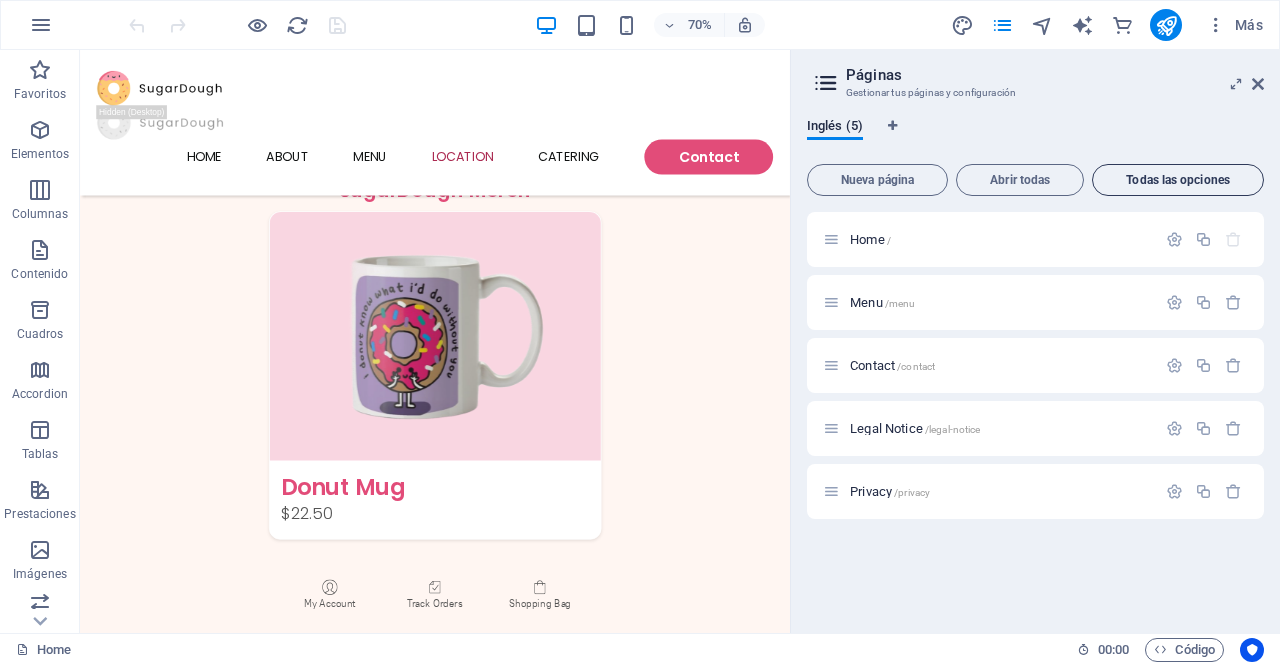 click on "Todas las opciones" at bounding box center [1178, 180] 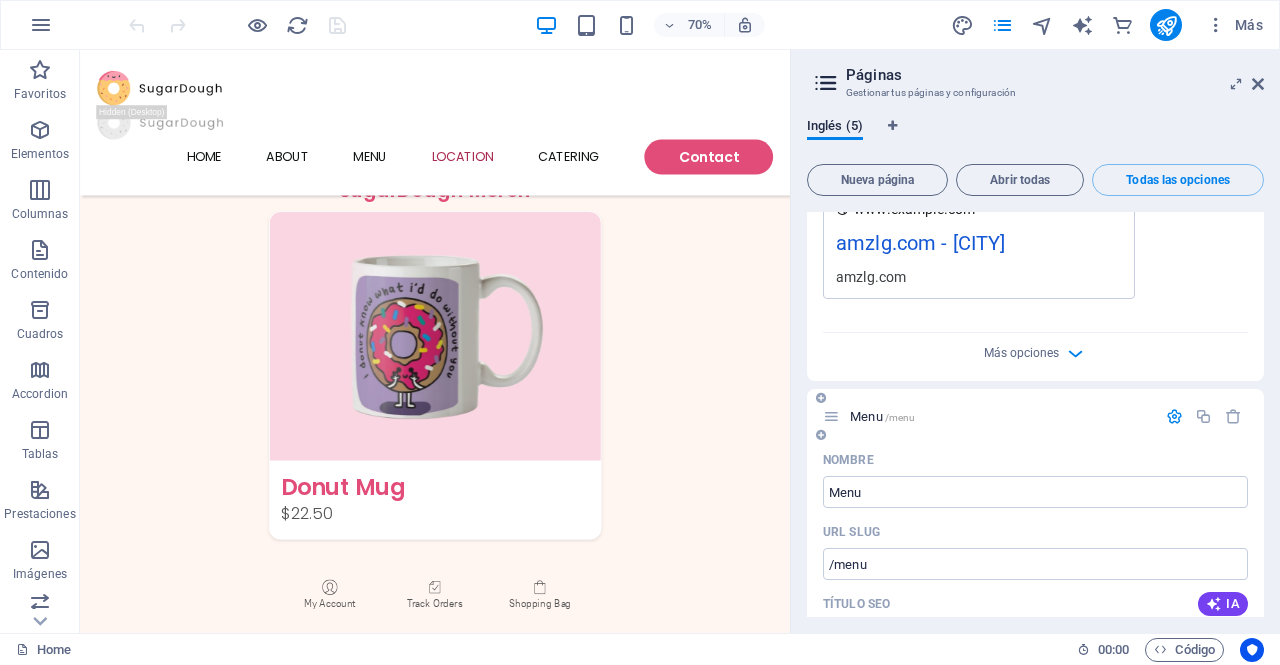 scroll, scrollTop: 31, scrollLeft: 0, axis: vertical 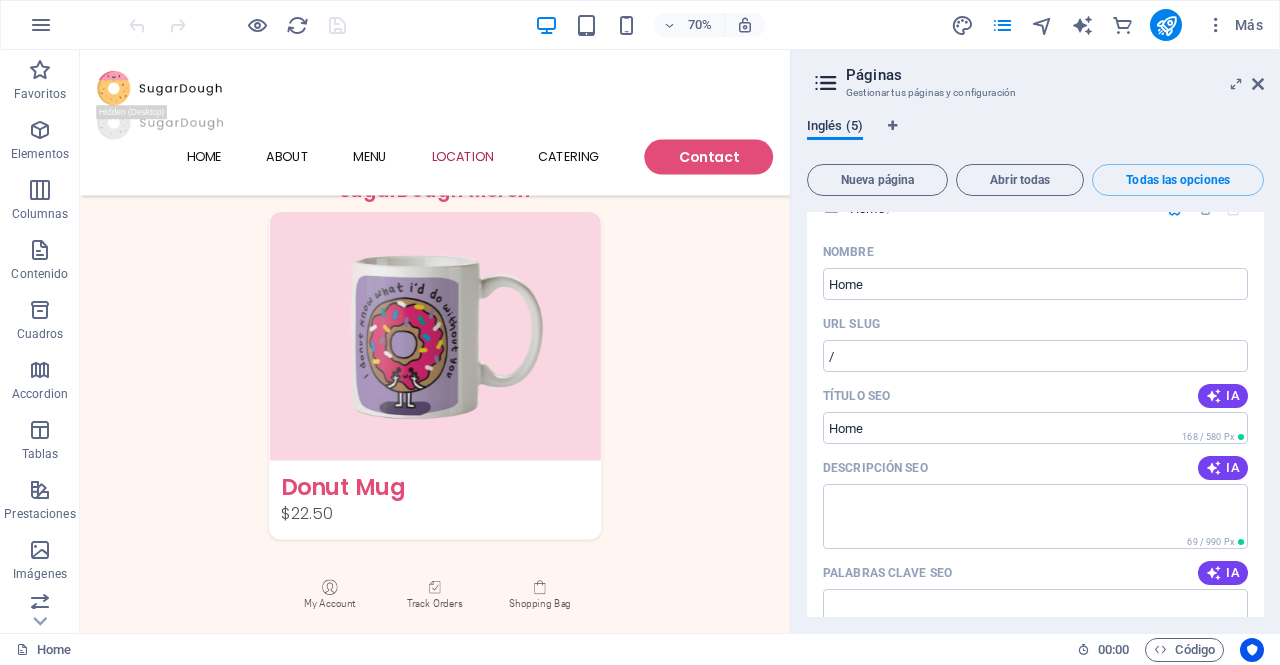 click on "Inglés (5)" at bounding box center (835, 128) 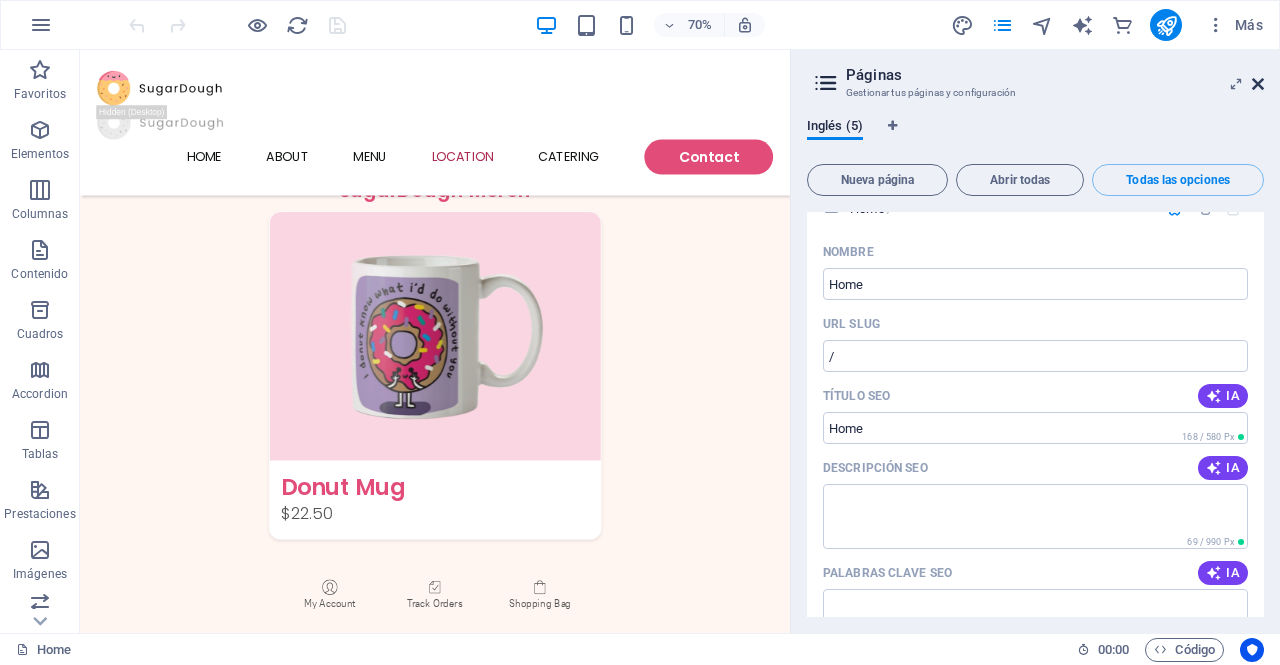 click at bounding box center [1258, 84] 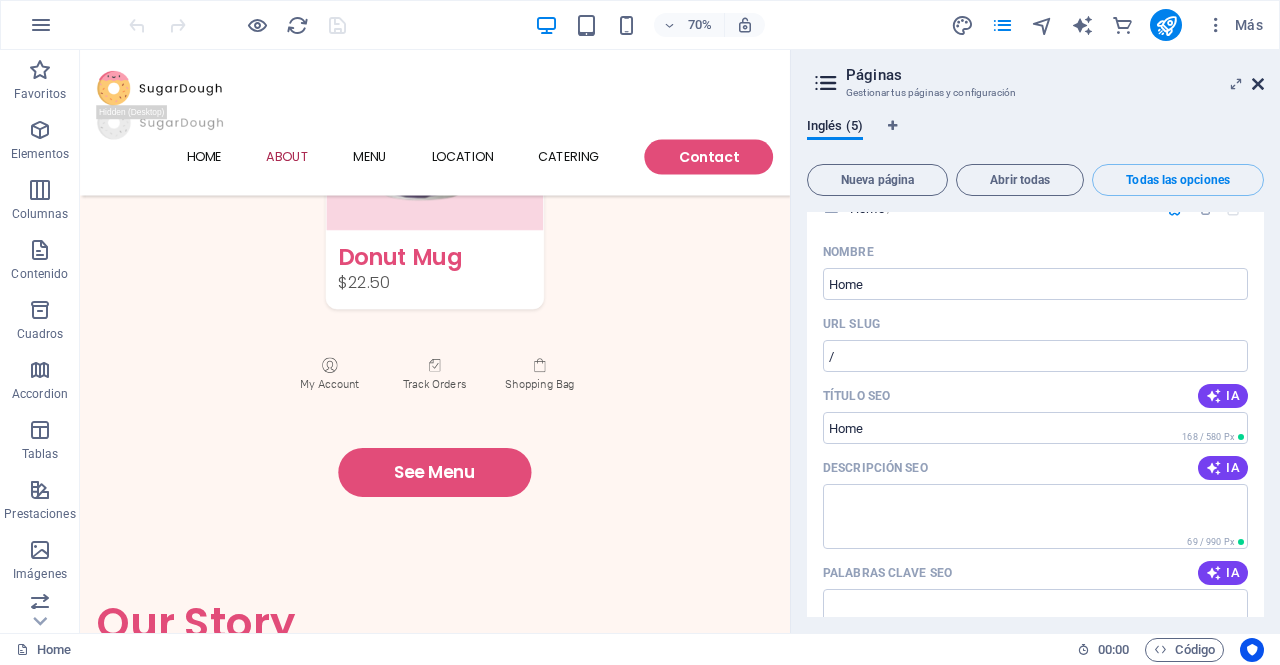 scroll, scrollTop: 3300, scrollLeft: 0, axis: vertical 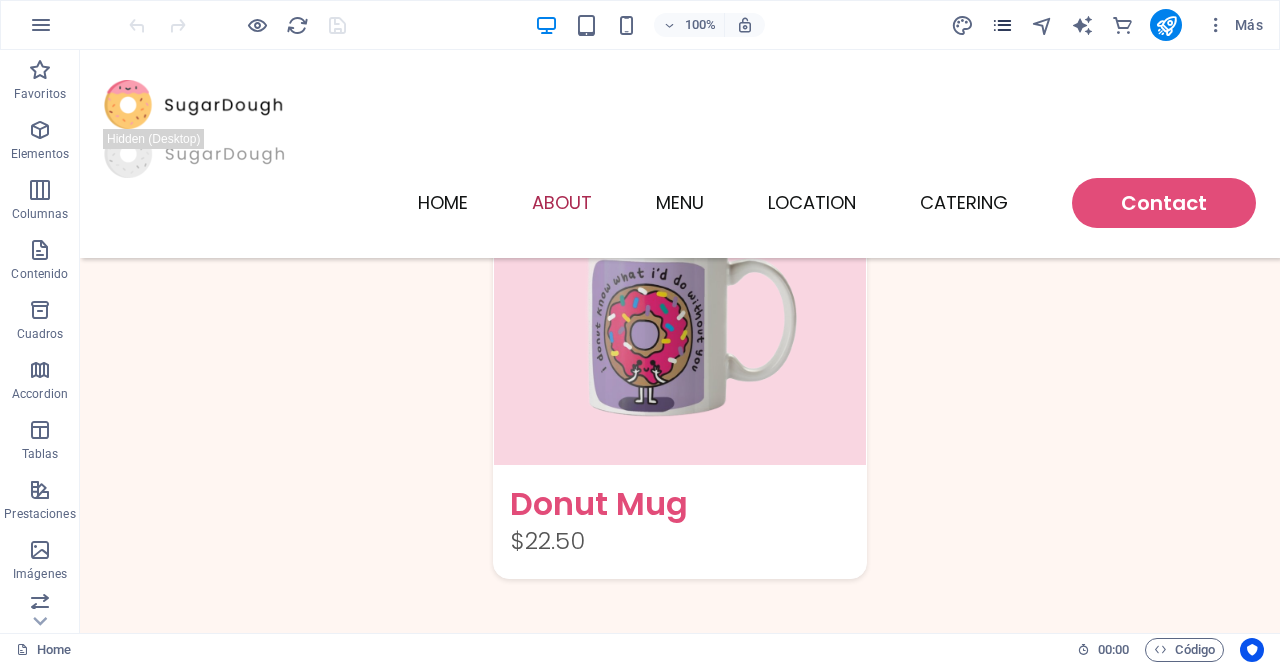 click at bounding box center (1002, 25) 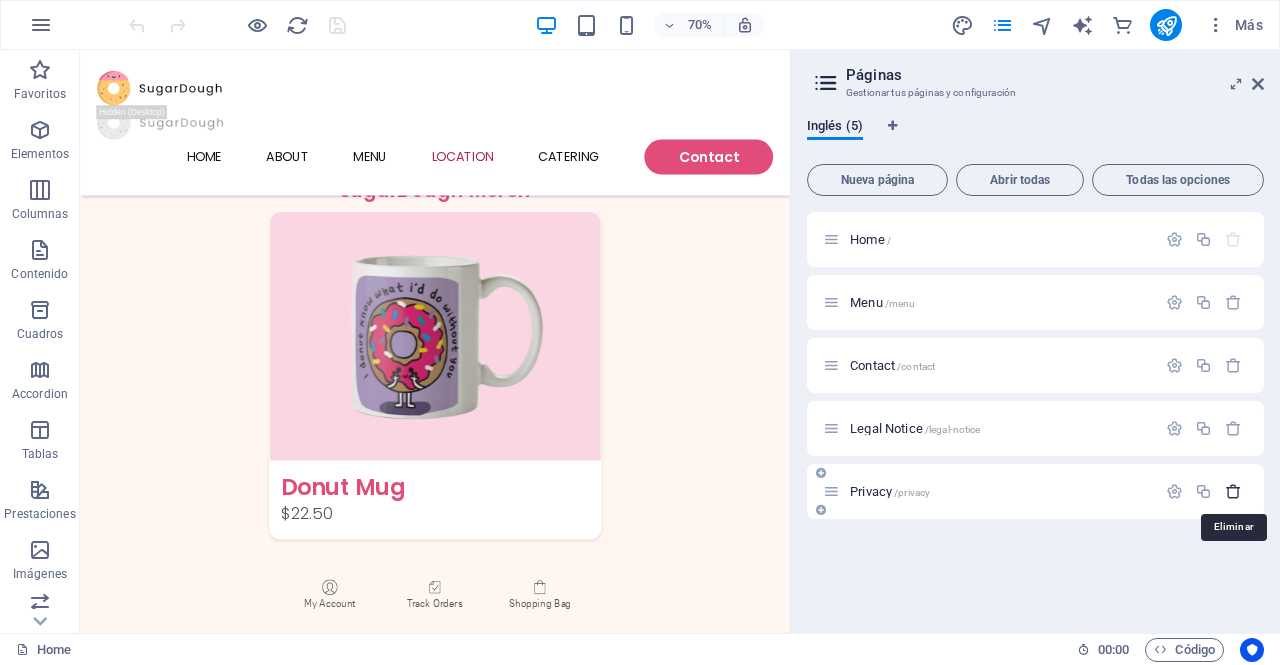 click at bounding box center (1233, 491) 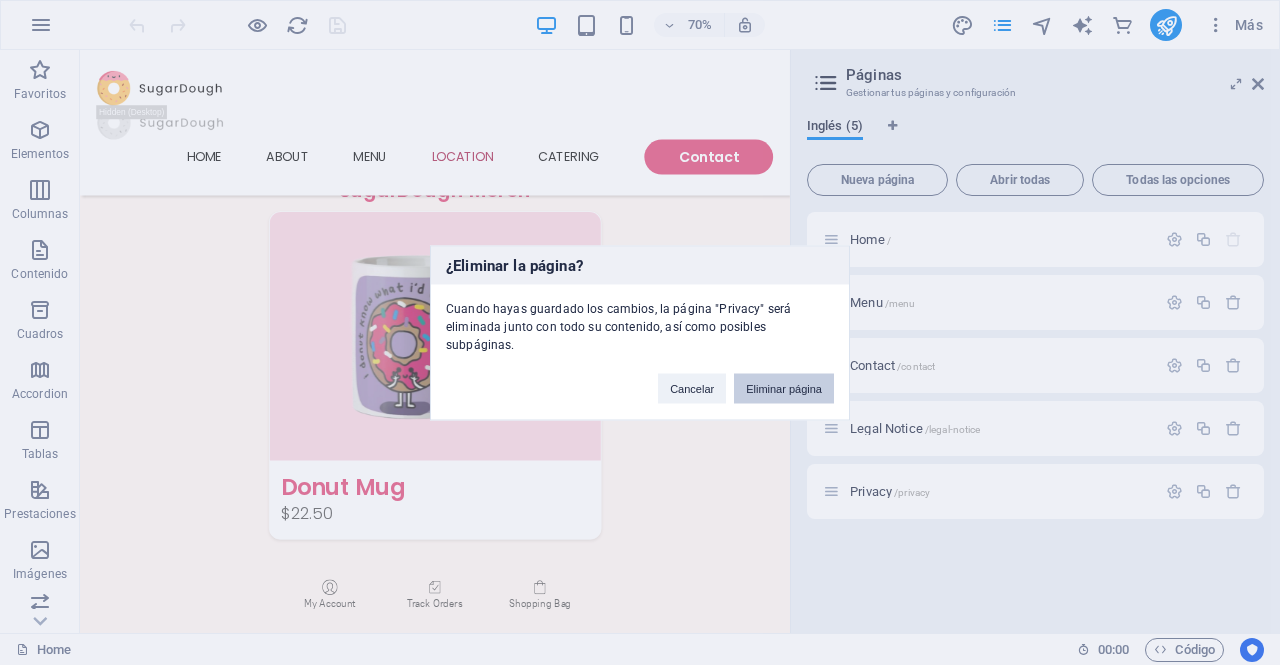 click on "Eliminar página" at bounding box center [784, 388] 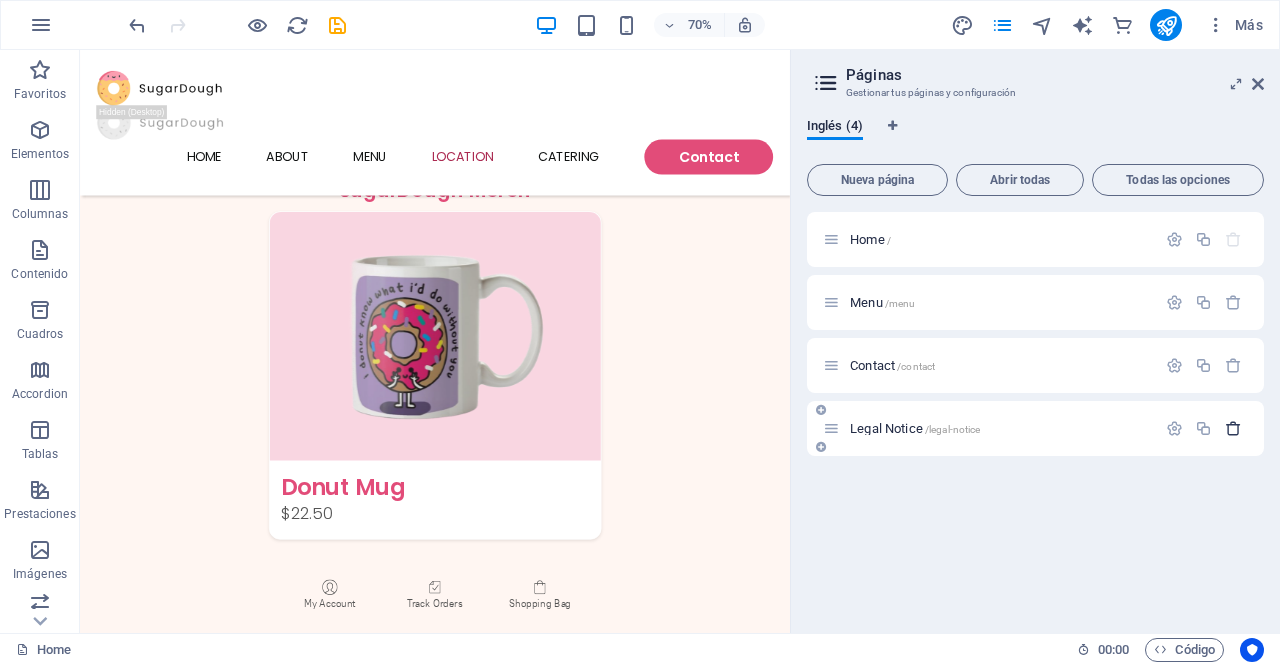 click at bounding box center [1233, 428] 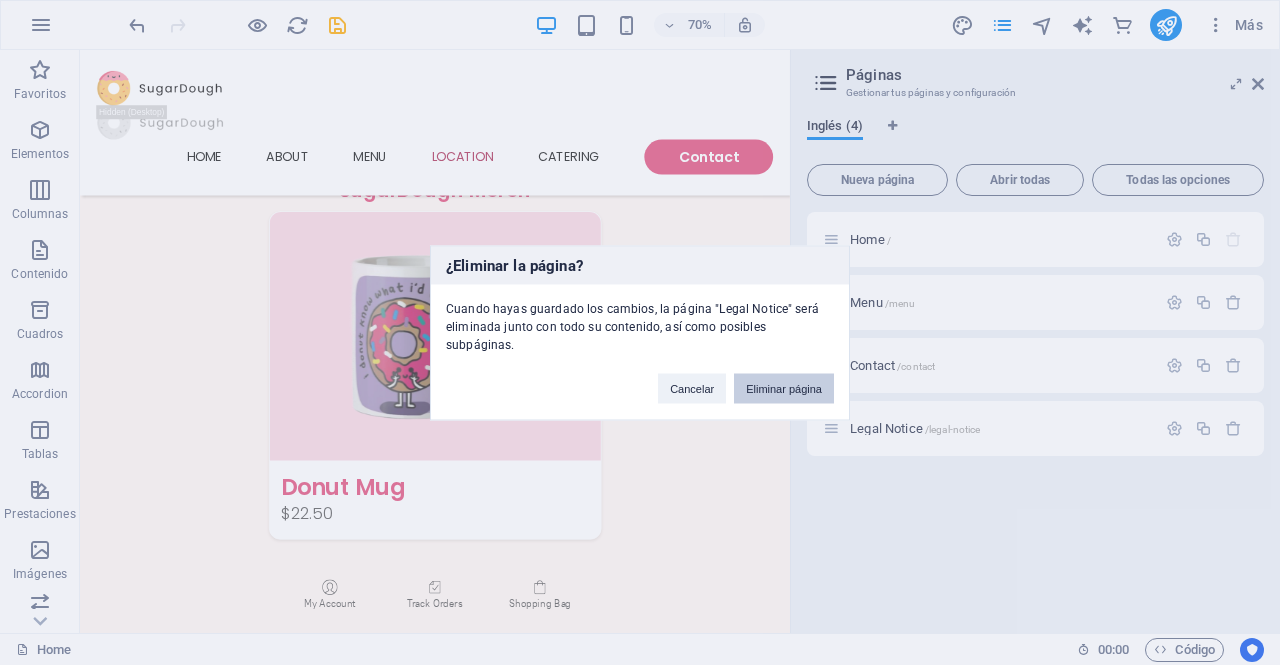 click on "Eliminar página" at bounding box center [784, 388] 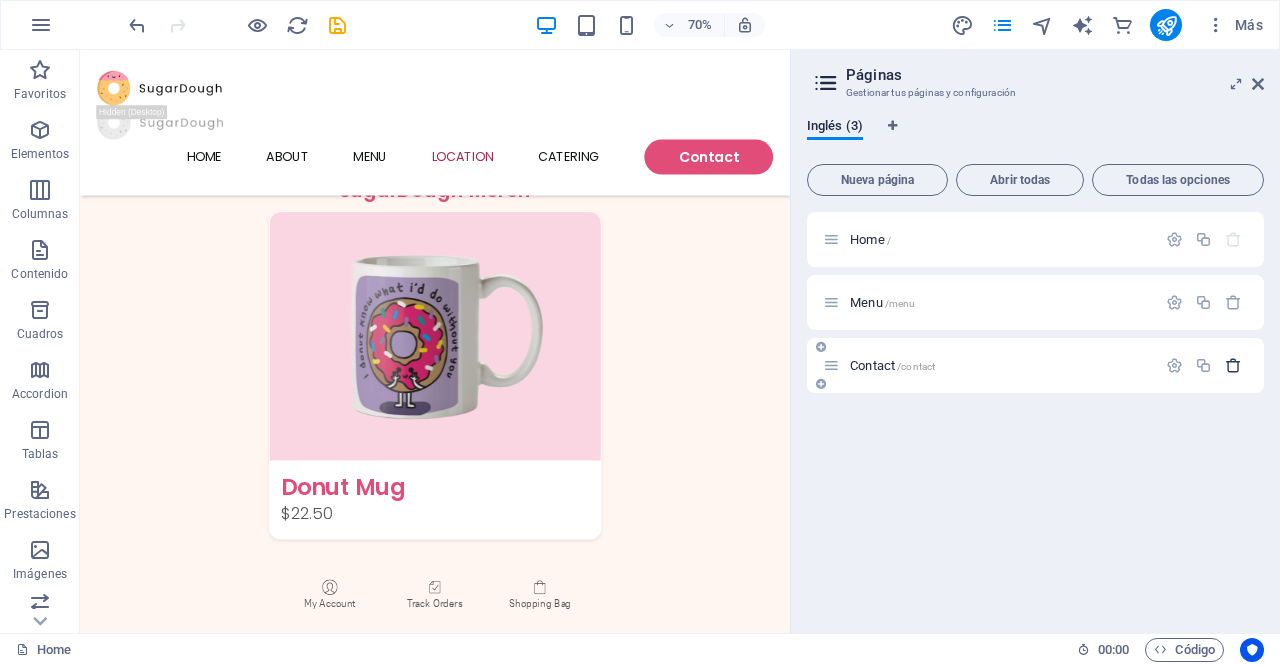 click at bounding box center (1233, 365) 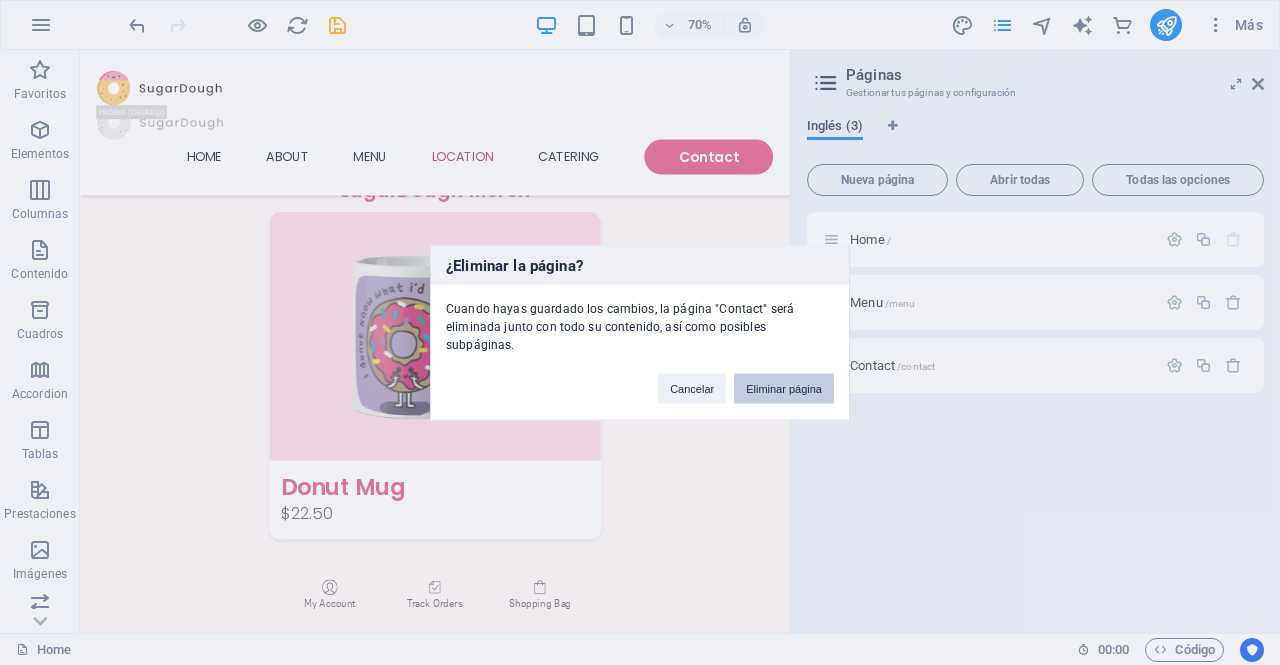 drag, startPoint x: 796, startPoint y: 385, endPoint x: 1093, endPoint y: 335, distance: 301.17935 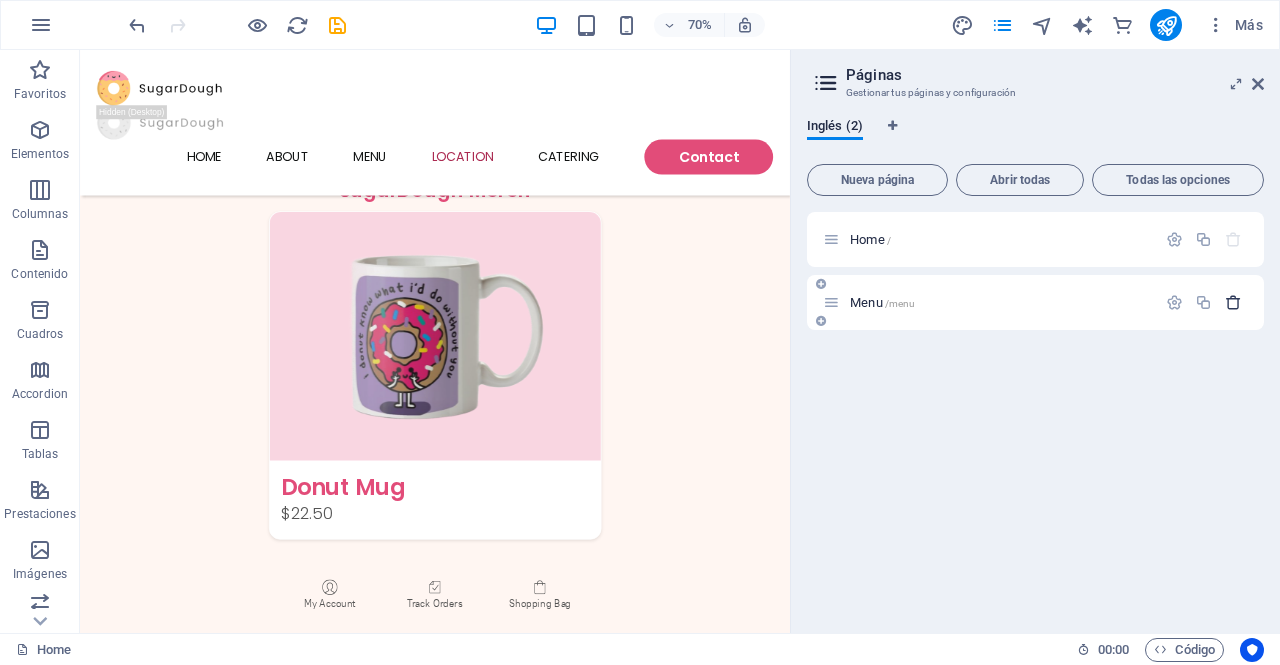 click at bounding box center (1233, 302) 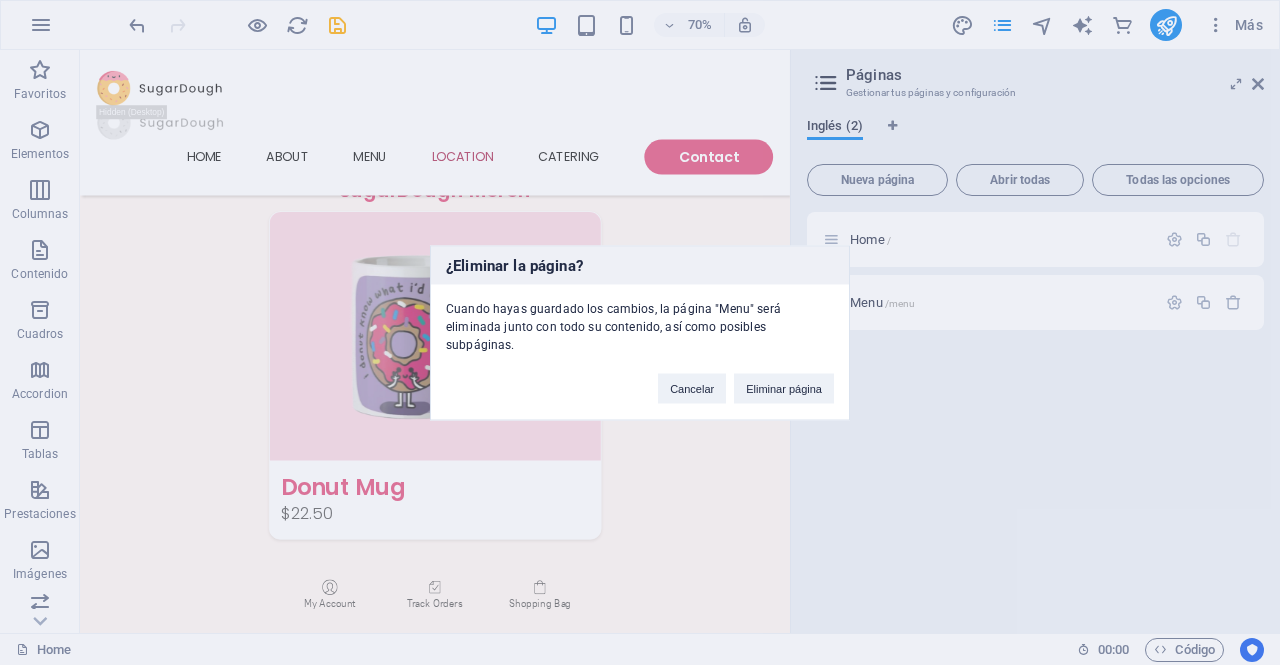 drag, startPoint x: 786, startPoint y: 380, endPoint x: 874, endPoint y: 370, distance: 88.56636 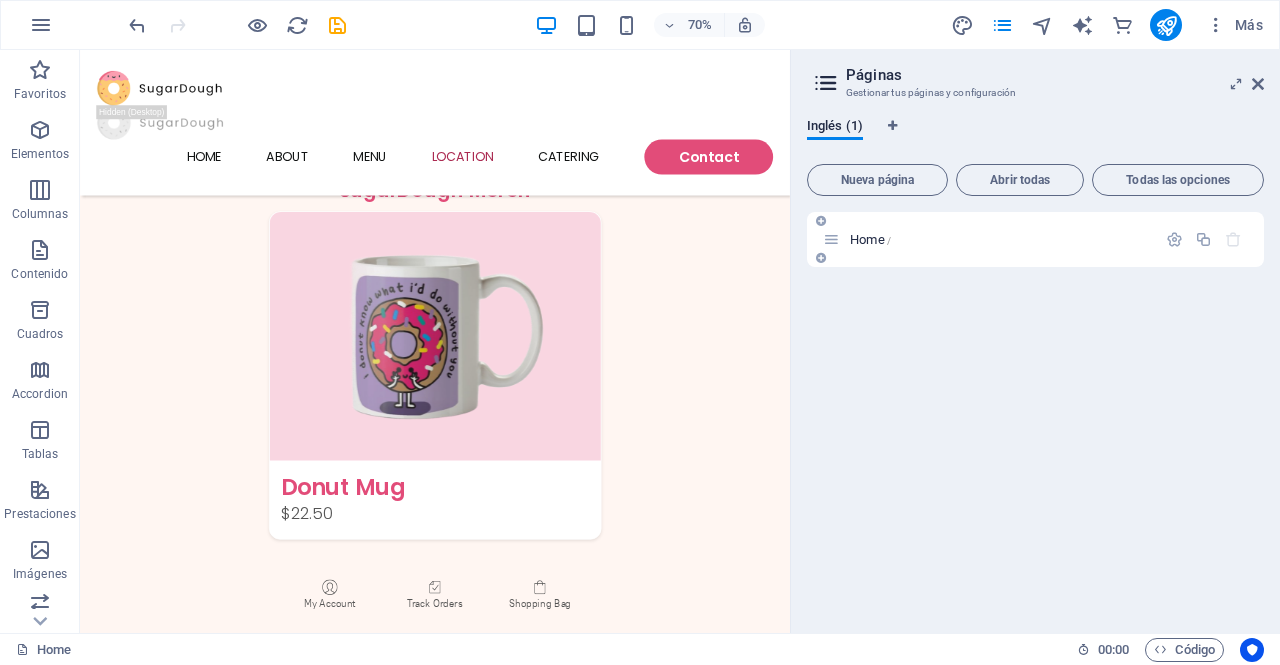 click at bounding box center (1233, 239) 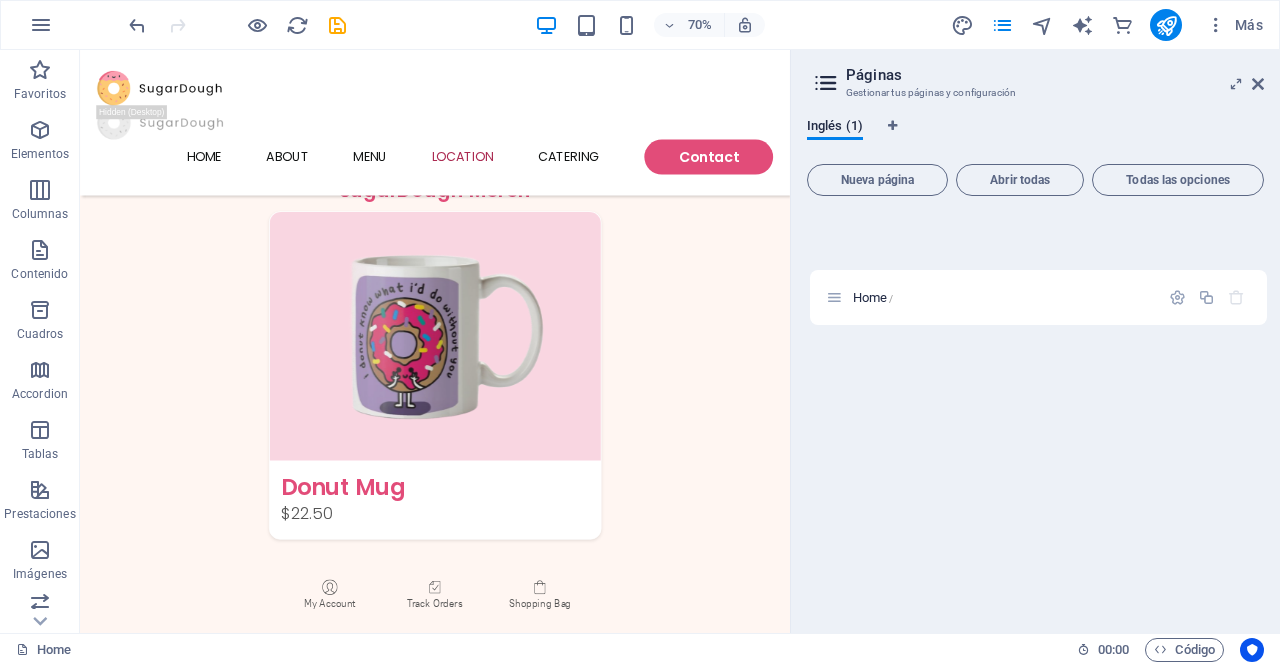 click on "Home /" at bounding box center [1035, 239] 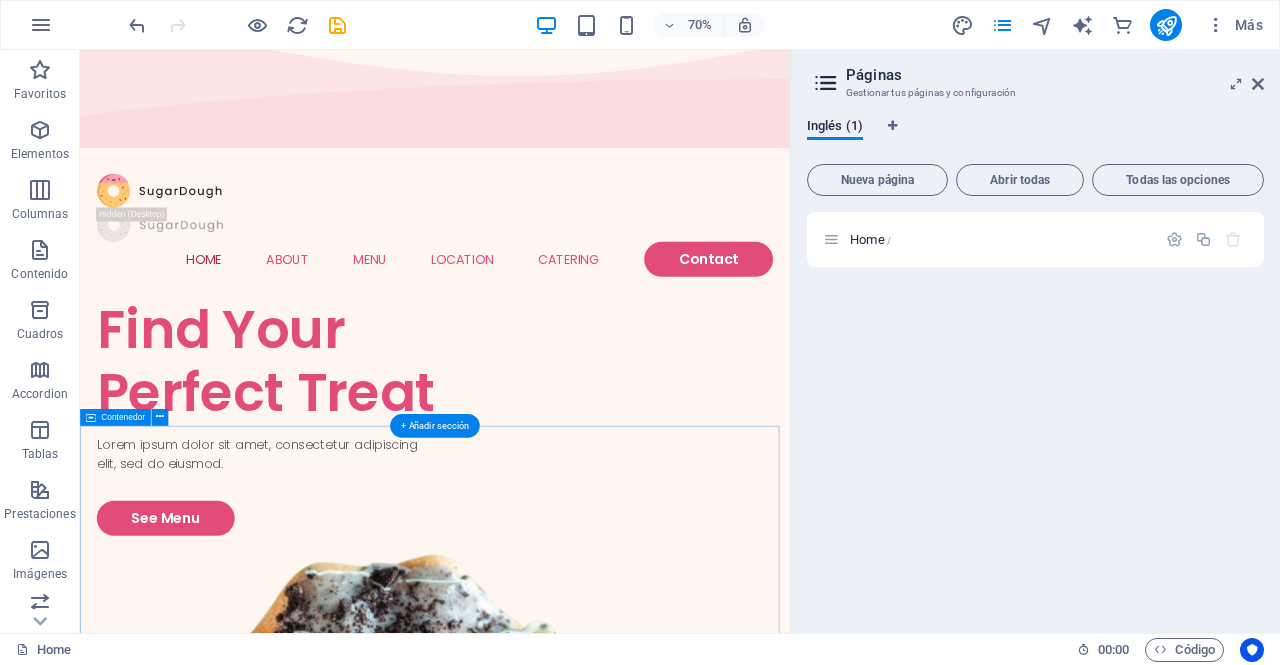 scroll, scrollTop: 0, scrollLeft: 0, axis: both 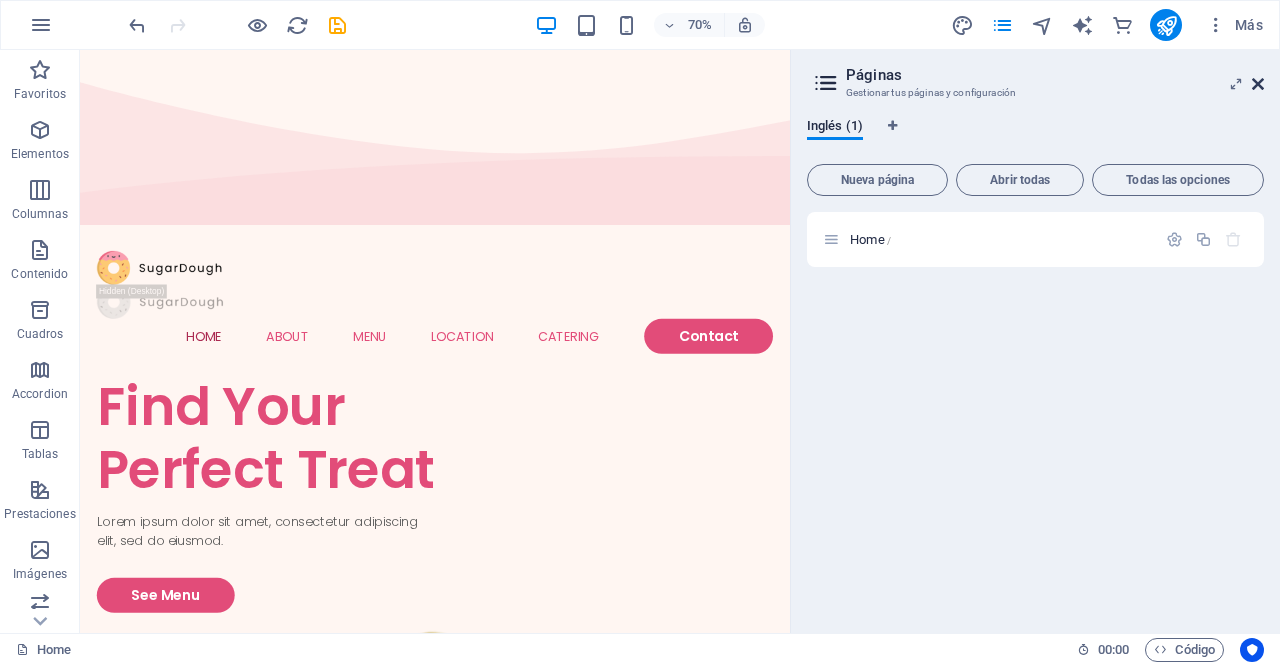 click at bounding box center [1258, 84] 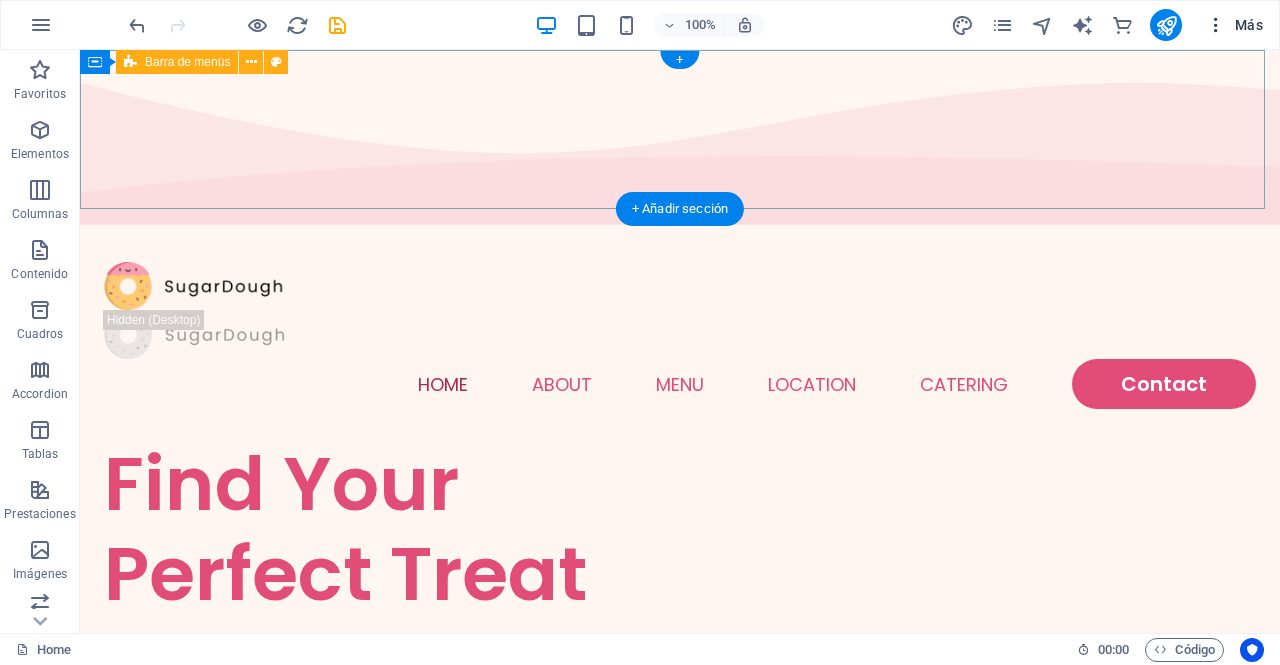 click on "Más" at bounding box center [1234, 25] 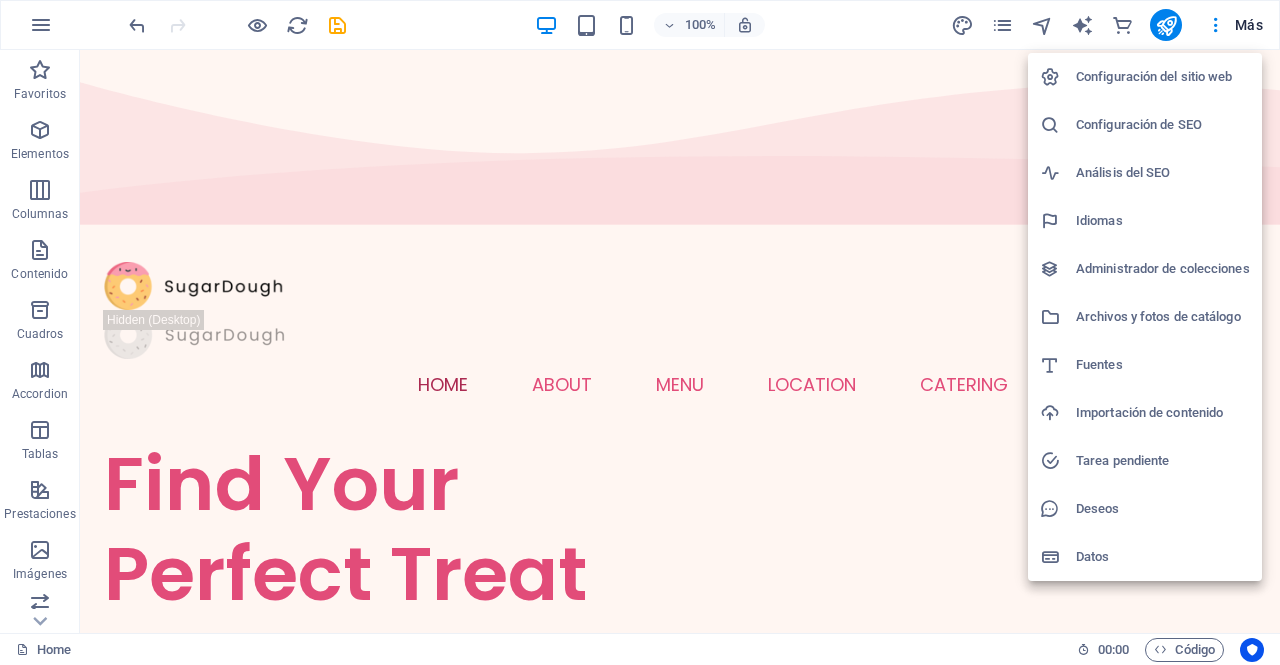 click at bounding box center [640, 332] 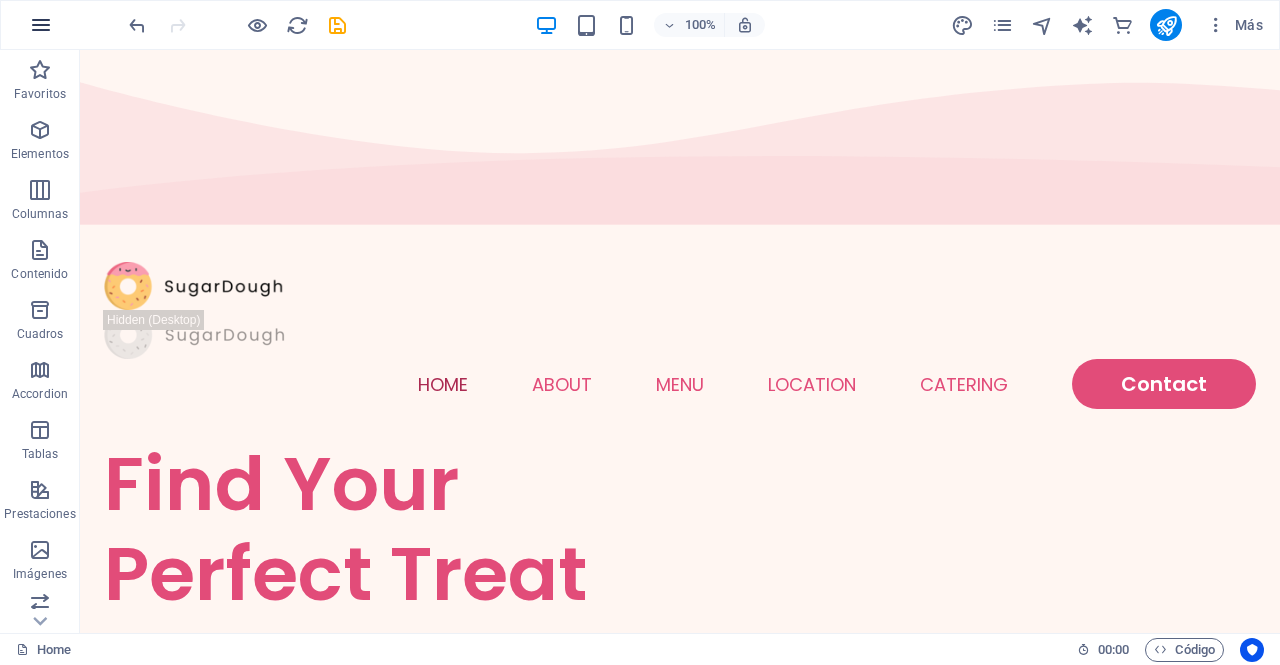 click at bounding box center [41, 25] 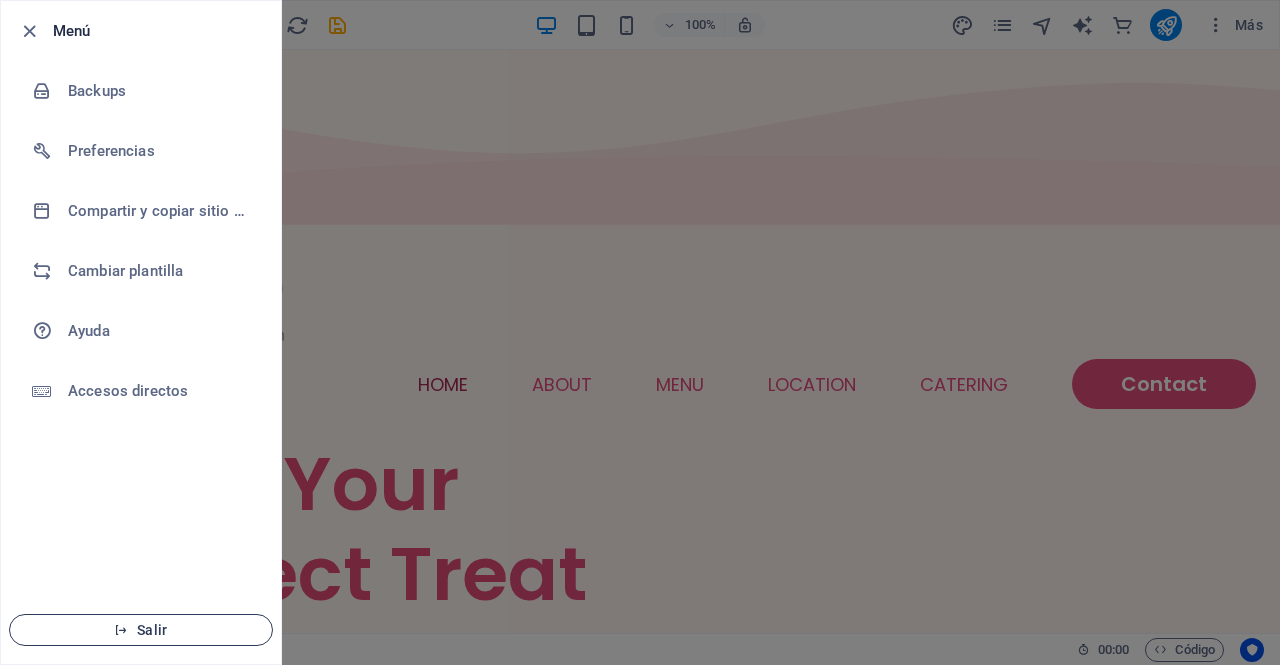 click on "Salir" at bounding box center (141, 630) 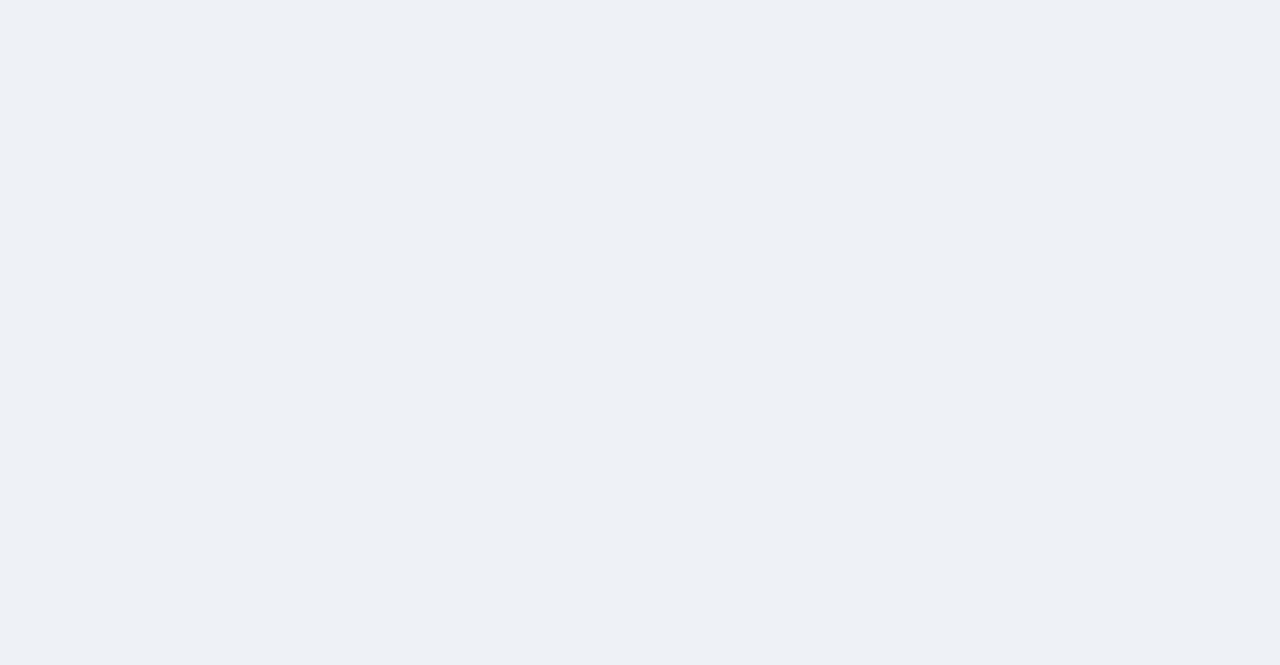 scroll, scrollTop: 0, scrollLeft: 0, axis: both 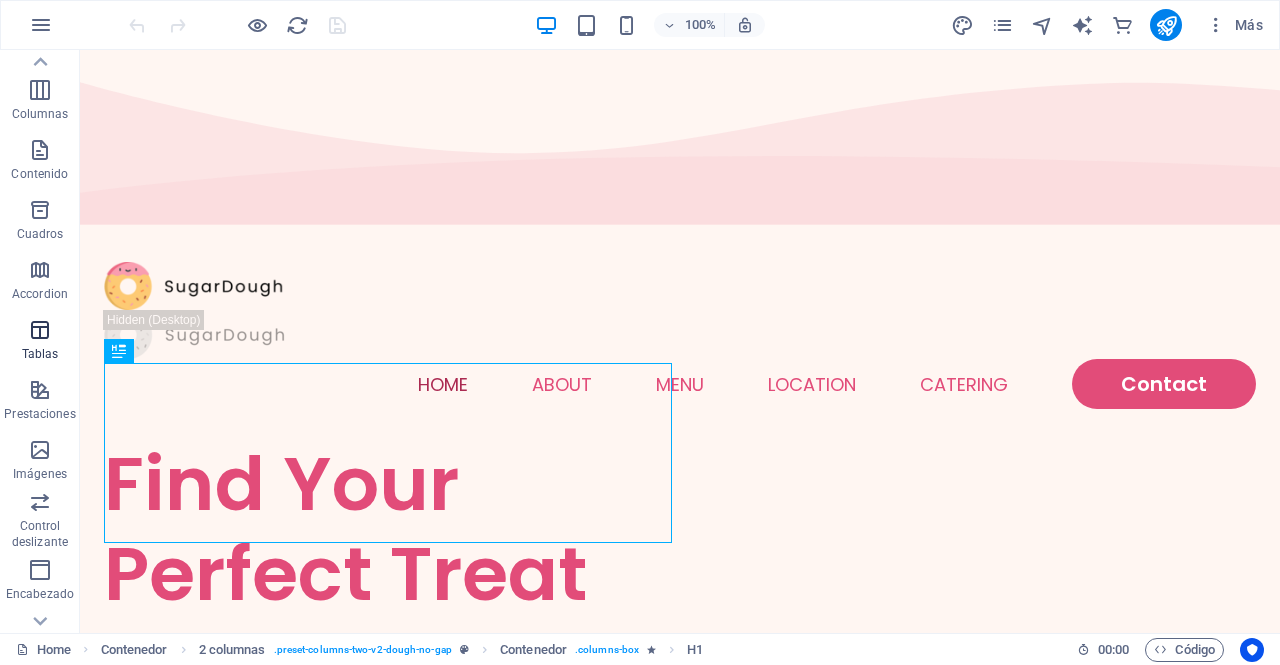 click on "Tablas" at bounding box center [40, 342] 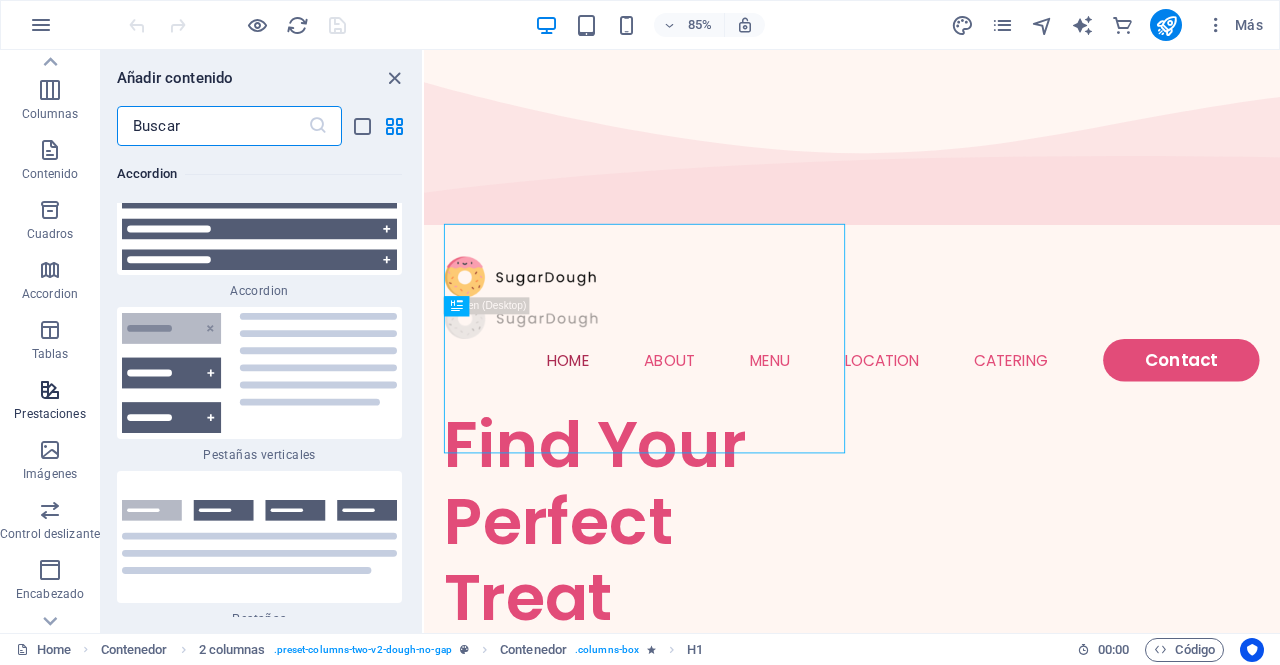 scroll, scrollTop: 12502, scrollLeft: 0, axis: vertical 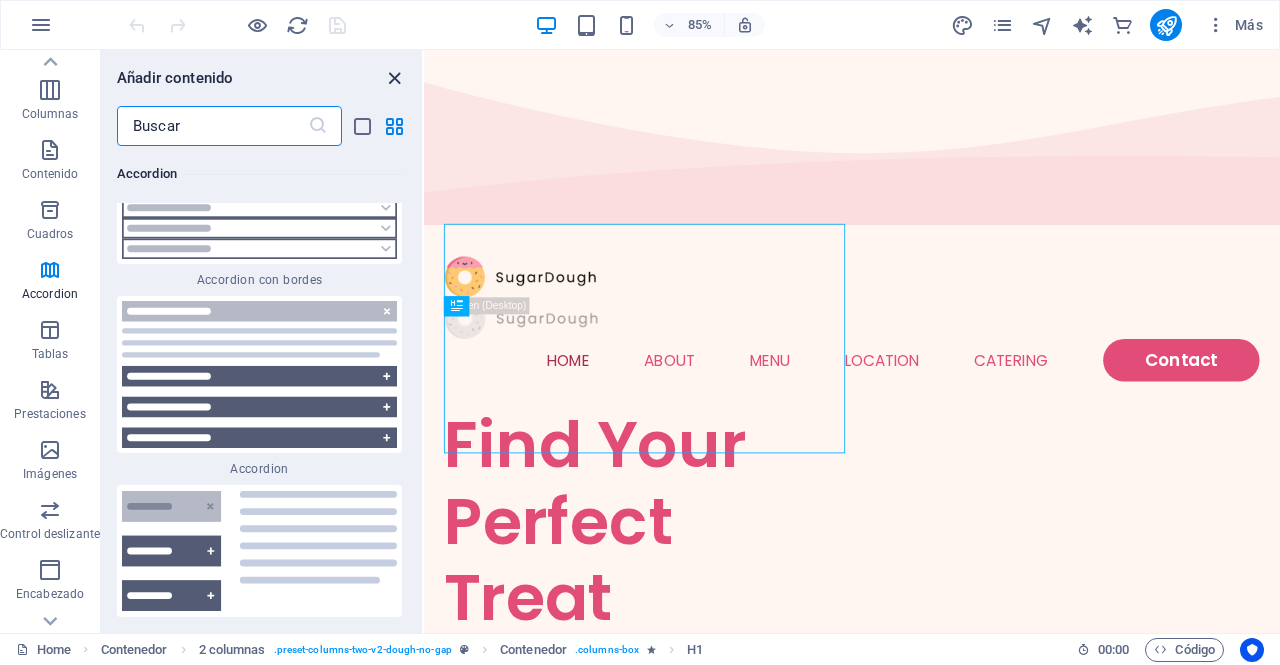 click at bounding box center (394, 78) 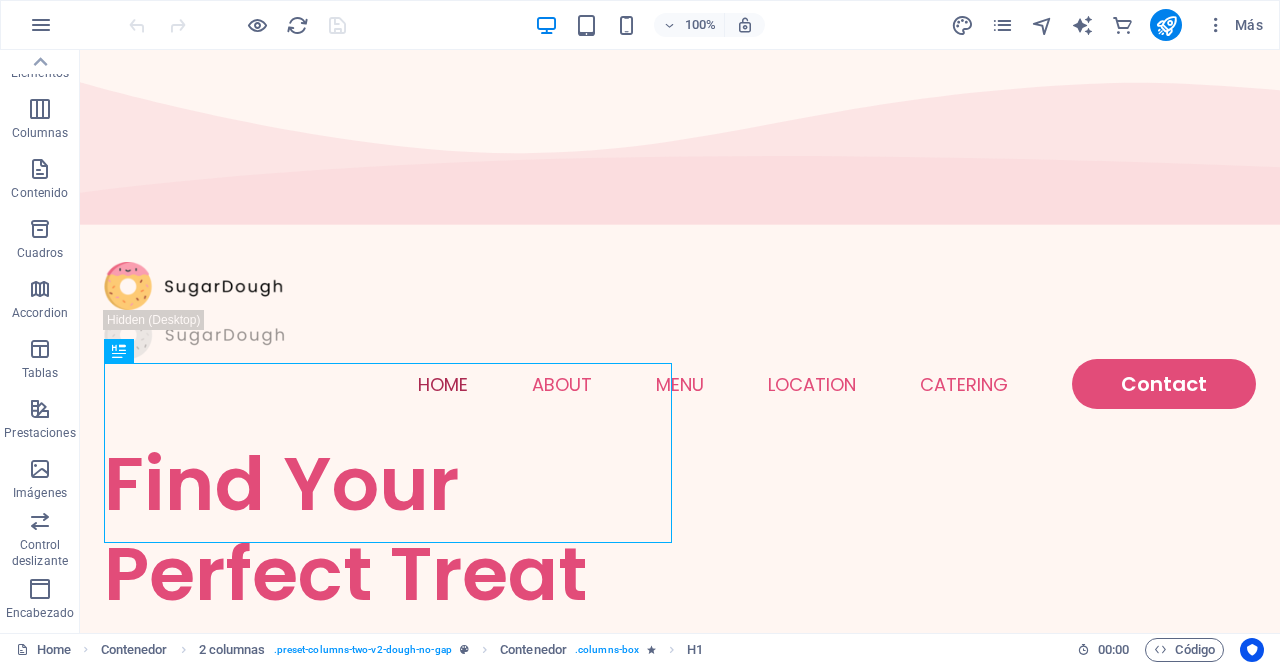 scroll, scrollTop: 0, scrollLeft: 0, axis: both 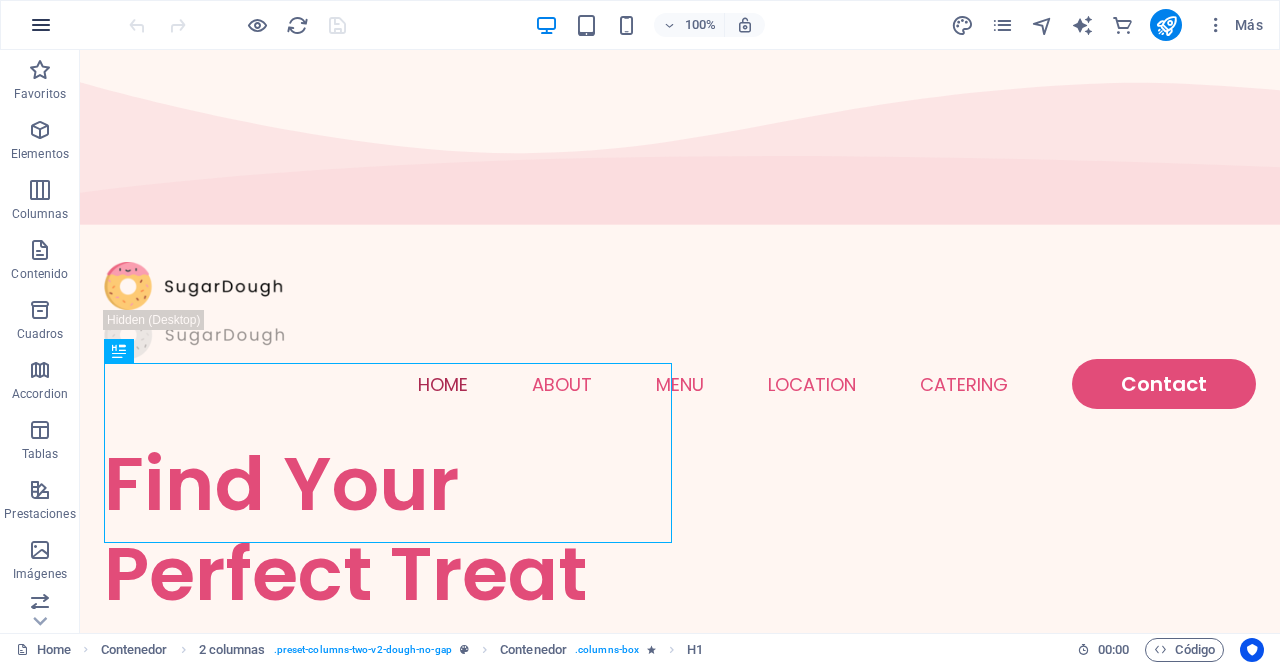click at bounding box center [41, 25] 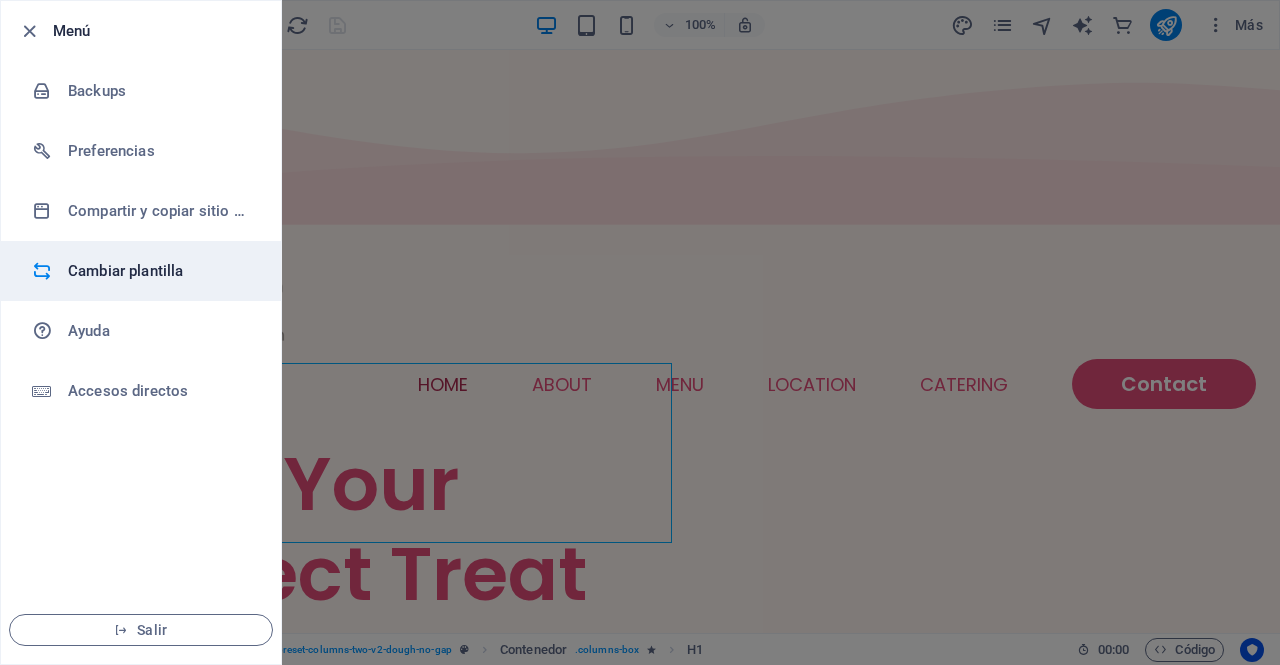 click on "Cambiar plantilla" at bounding box center (160, 271) 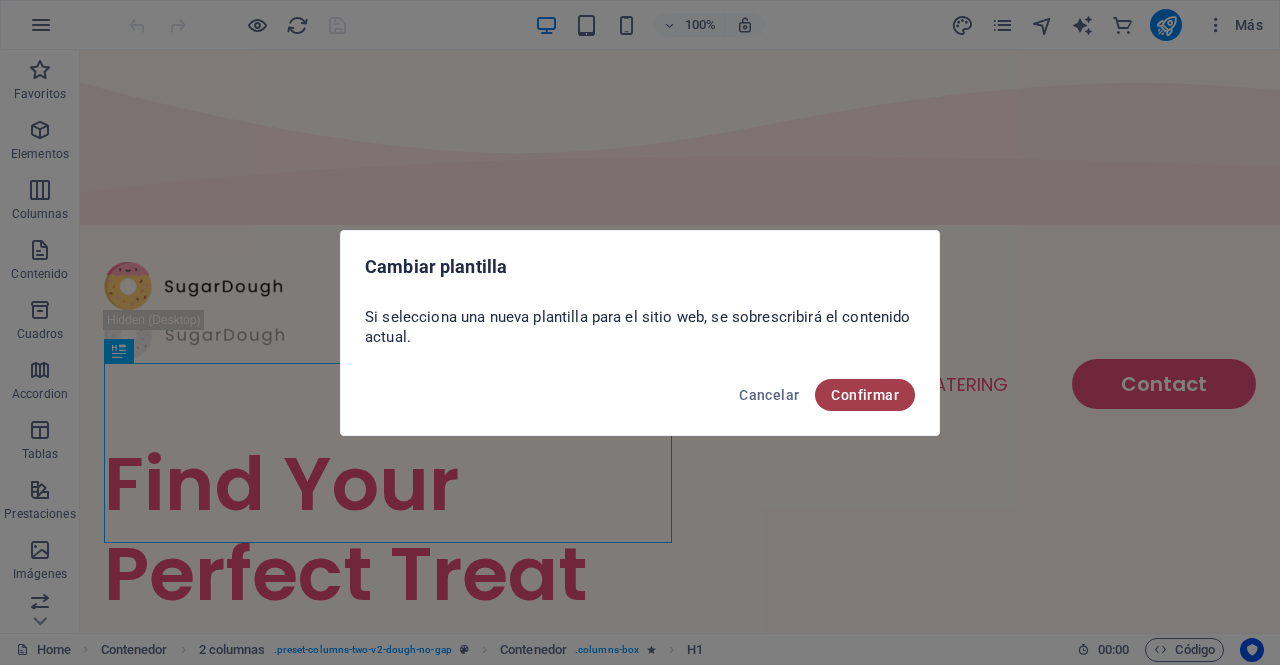 click on "Confirmar" at bounding box center (865, 395) 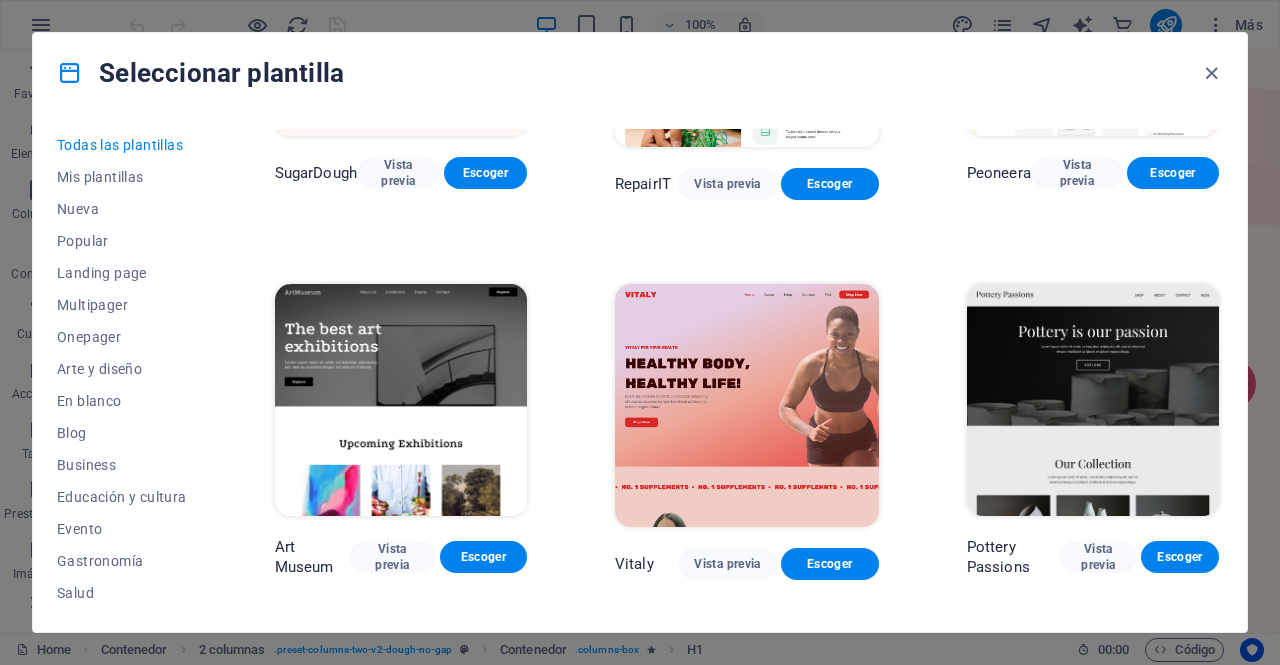 scroll, scrollTop: 100, scrollLeft: 0, axis: vertical 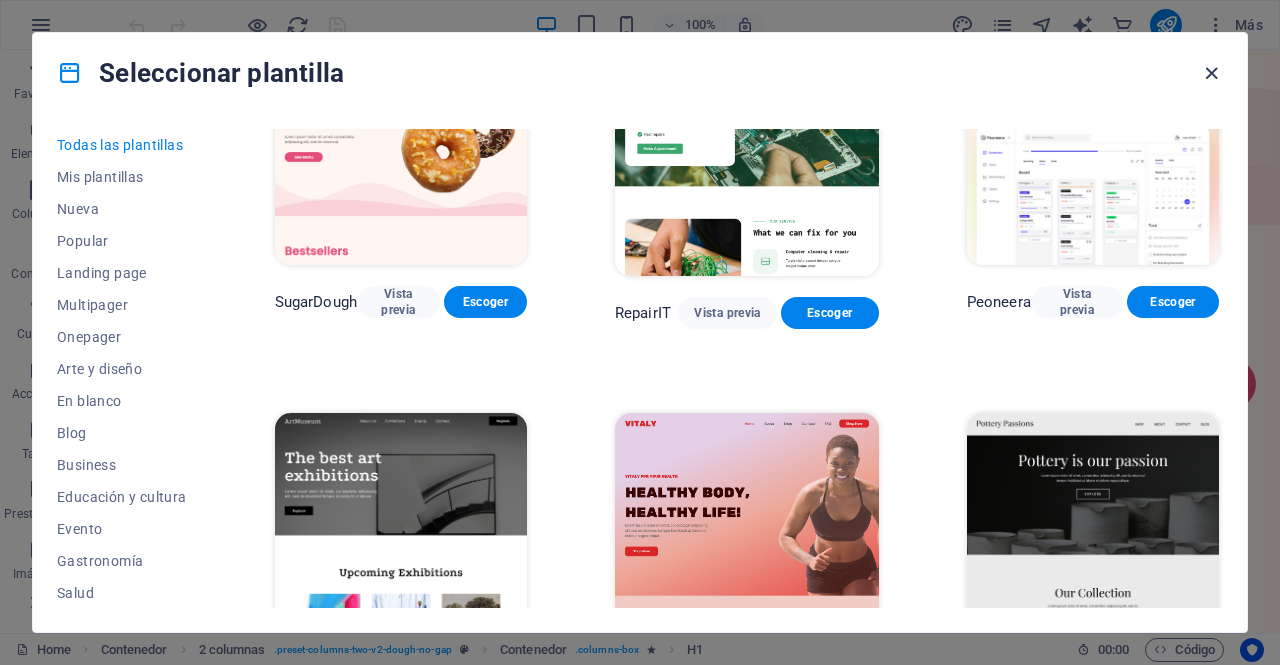 click at bounding box center [1211, 73] 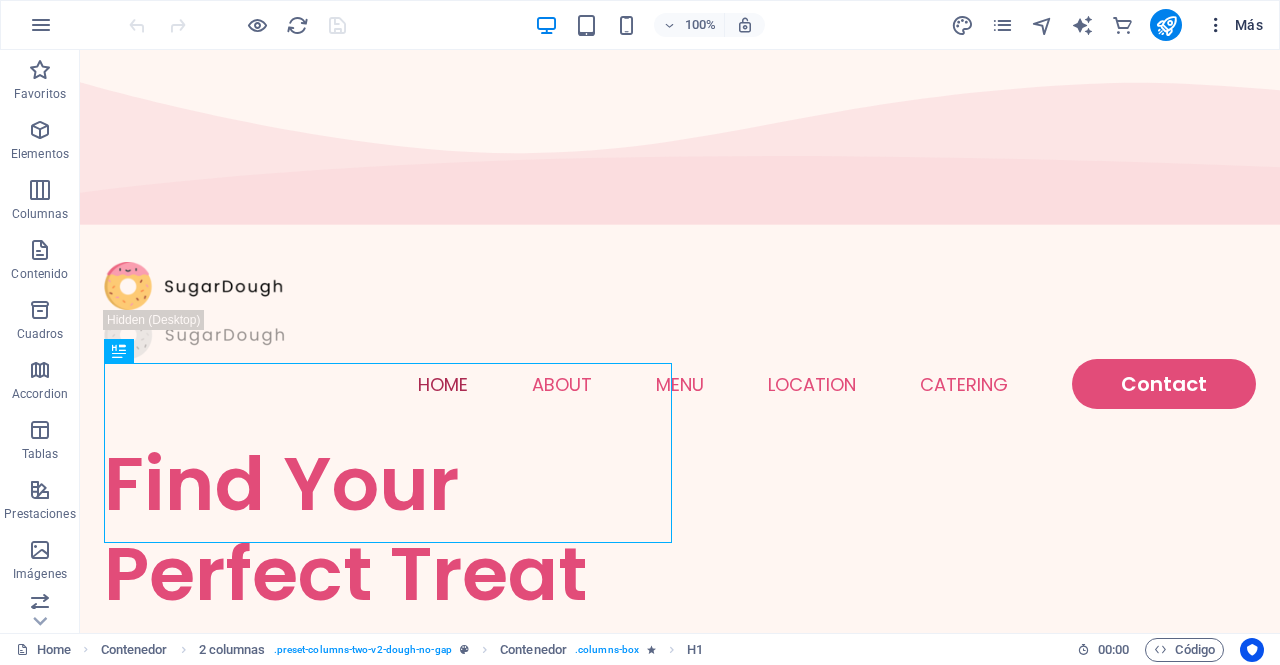 click at bounding box center [1216, 25] 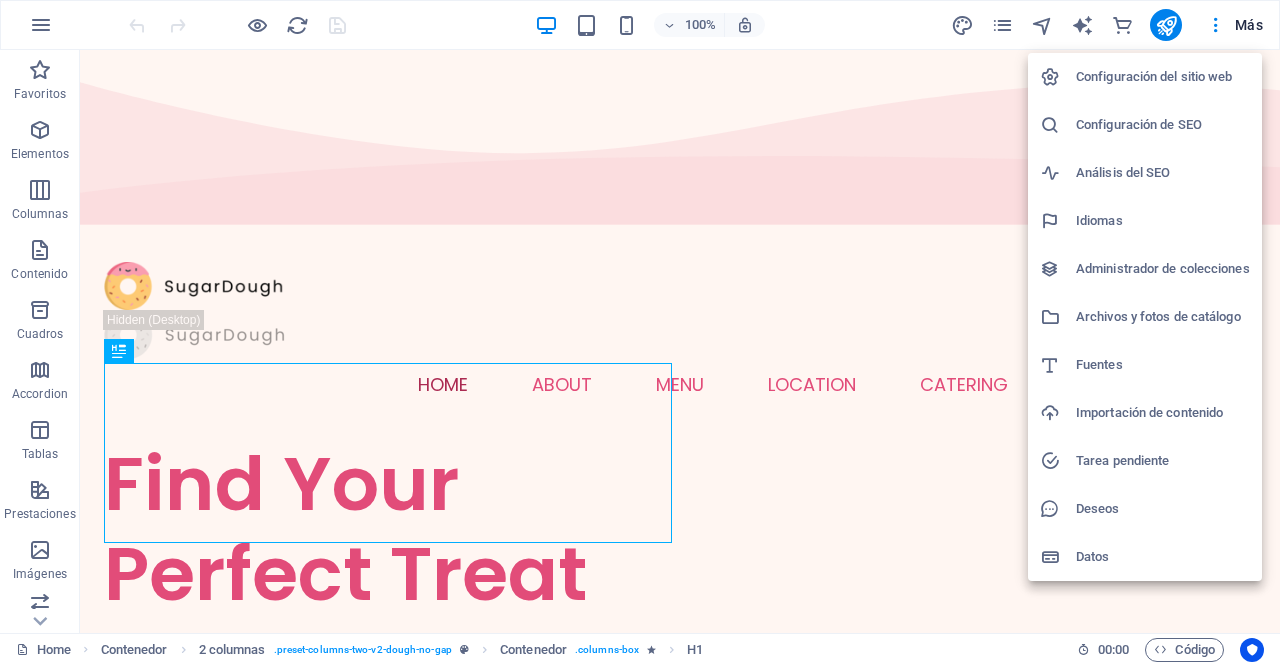 click at bounding box center [640, 332] 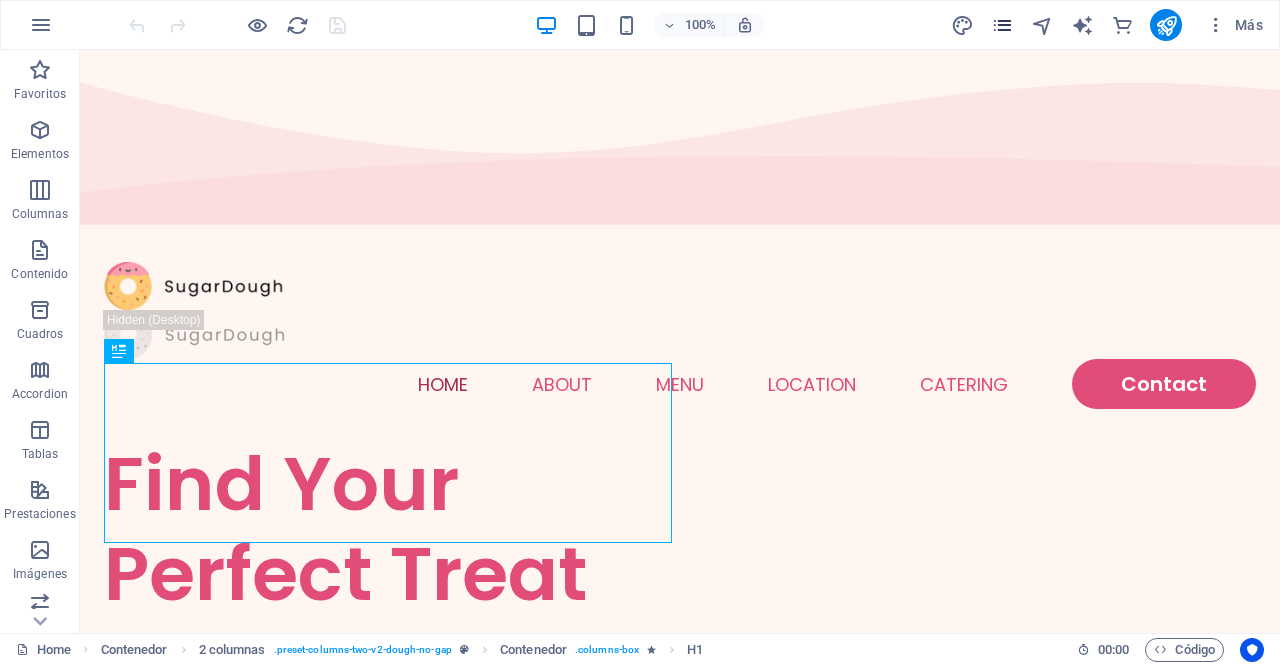 click at bounding box center [1002, 25] 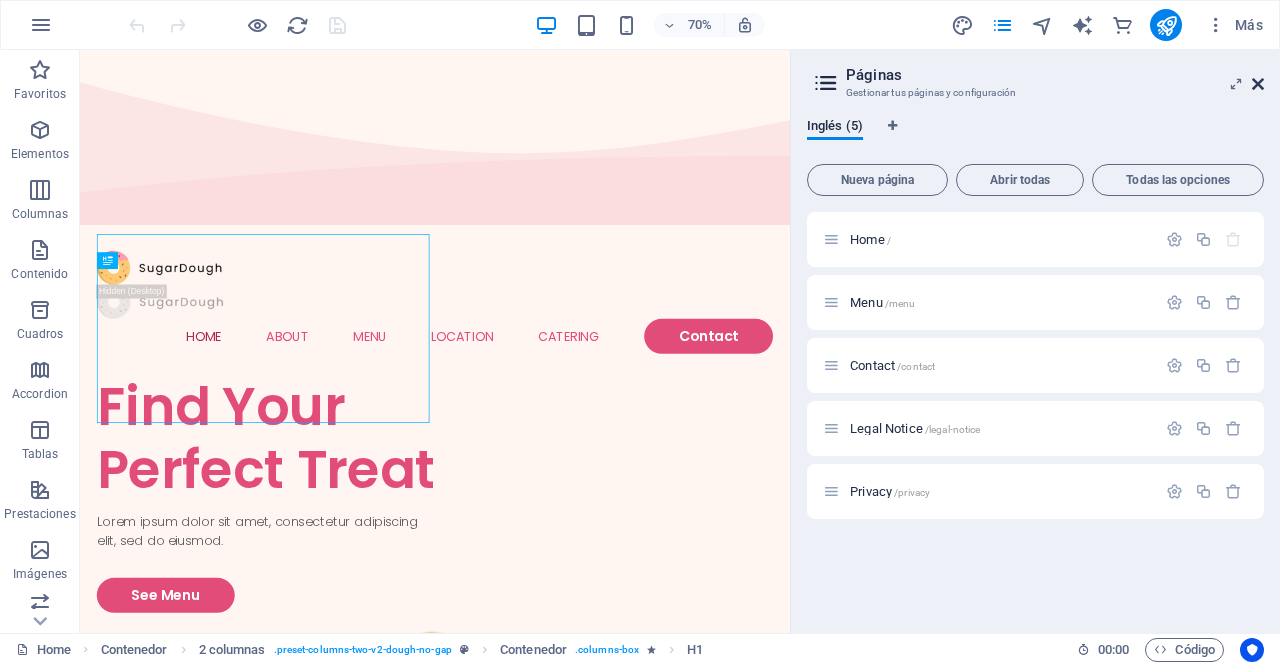 click at bounding box center (1258, 84) 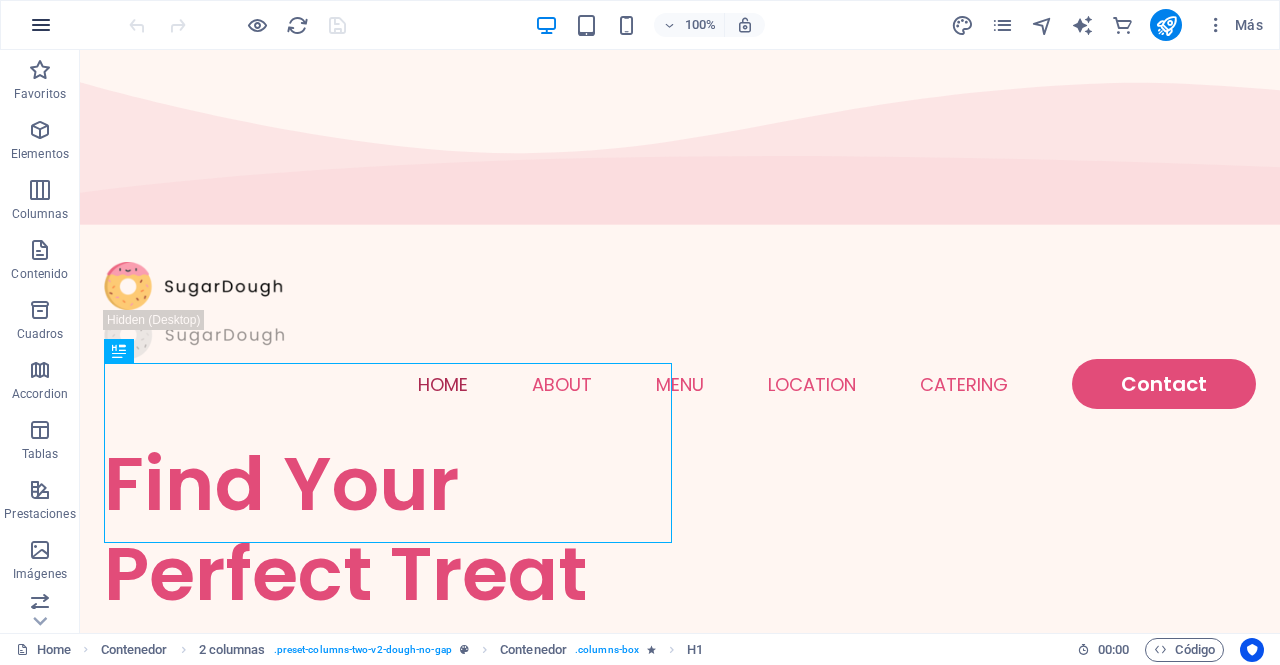 click at bounding box center [41, 25] 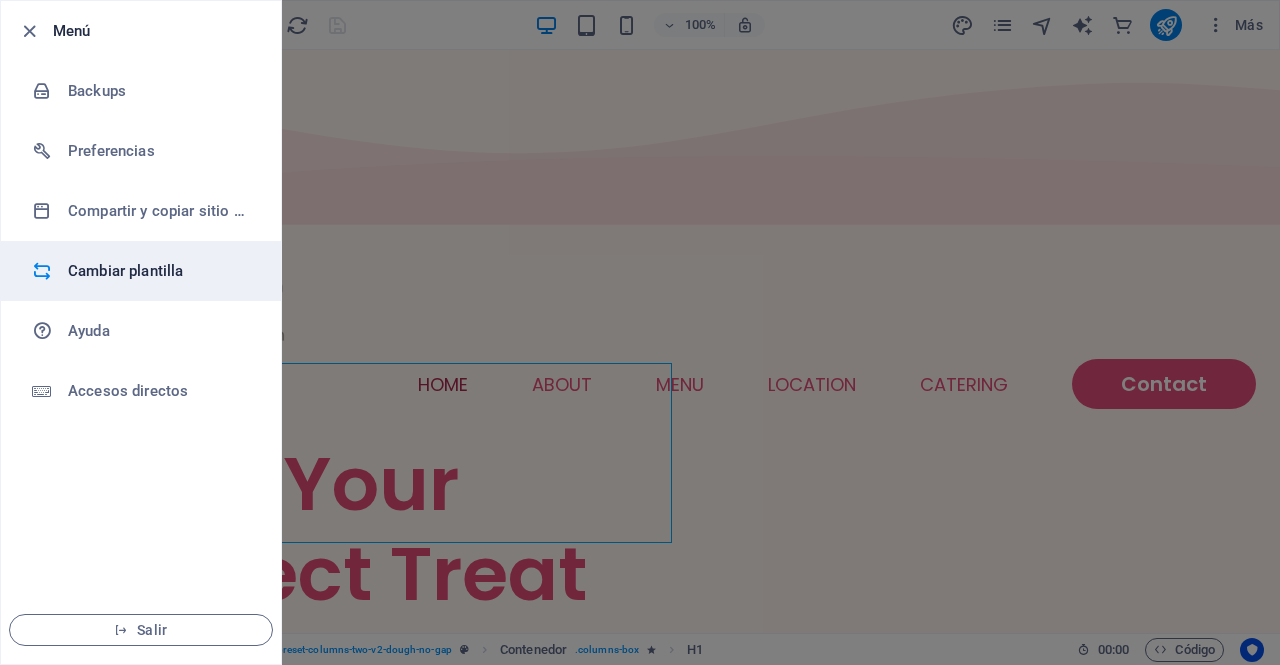 click on "Cambiar plantilla" at bounding box center [160, 271] 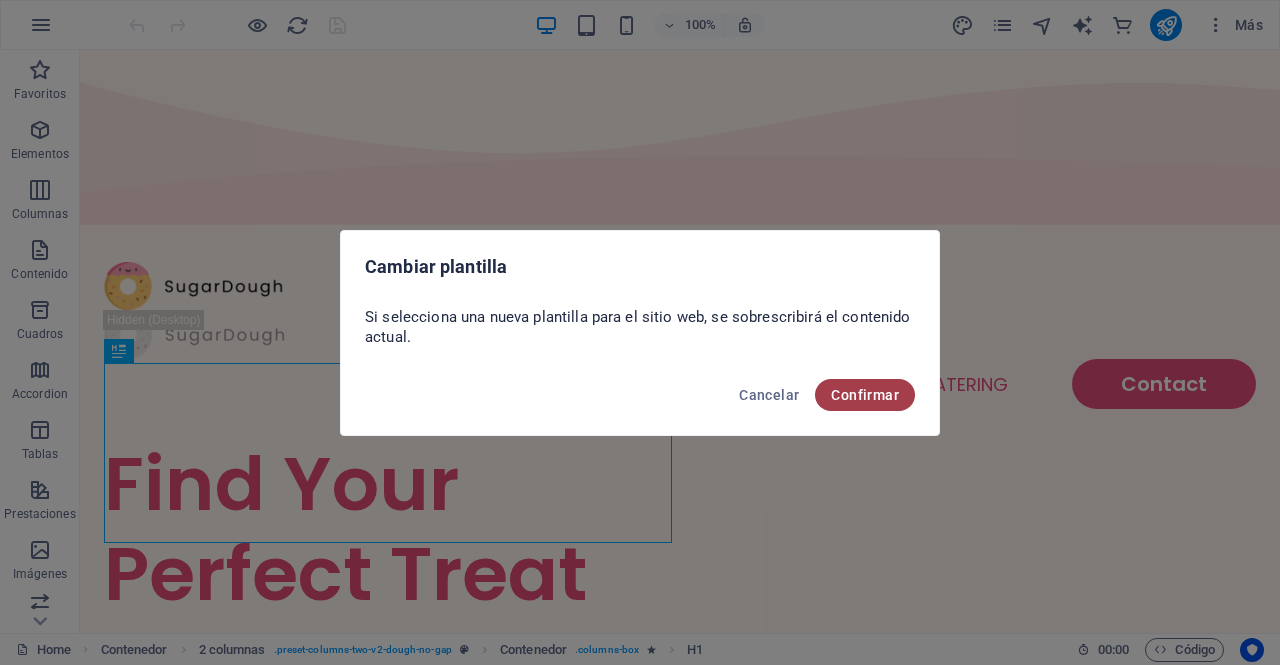 click on "Confirmar" at bounding box center [865, 395] 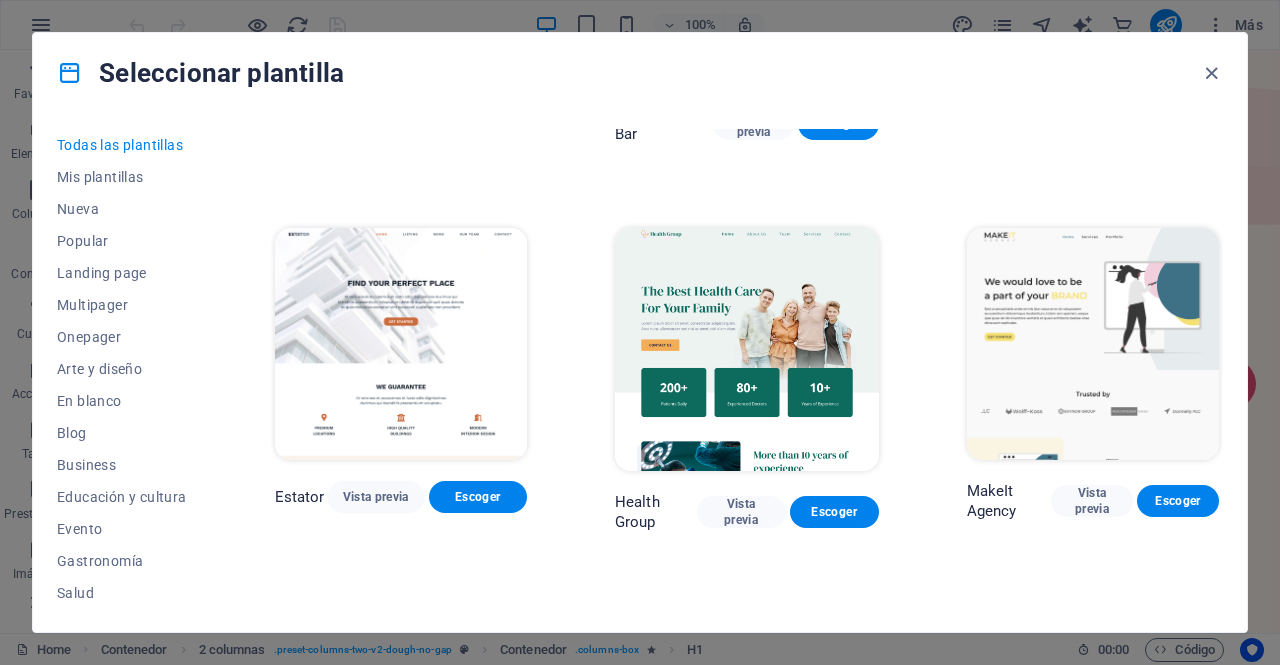 scroll, scrollTop: 4200, scrollLeft: 0, axis: vertical 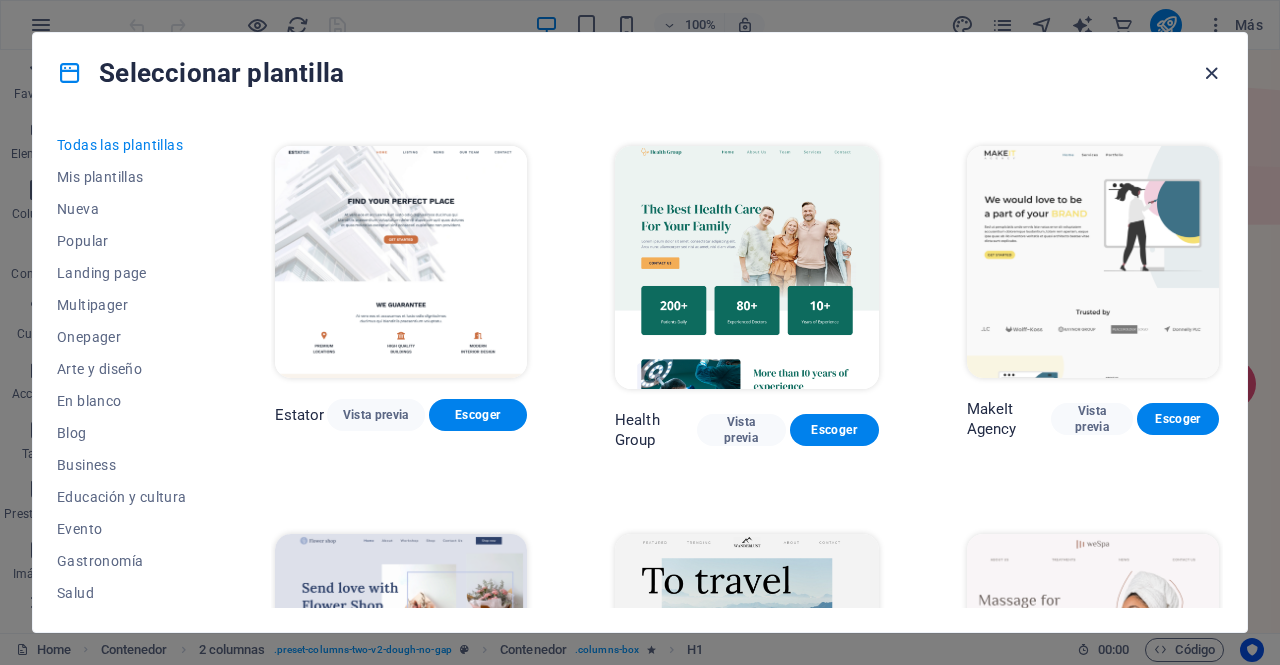 drag, startPoint x: 1211, startPoint y: 75, endPoint x: 1128, endPoint y: 29, distance: 94.89468 